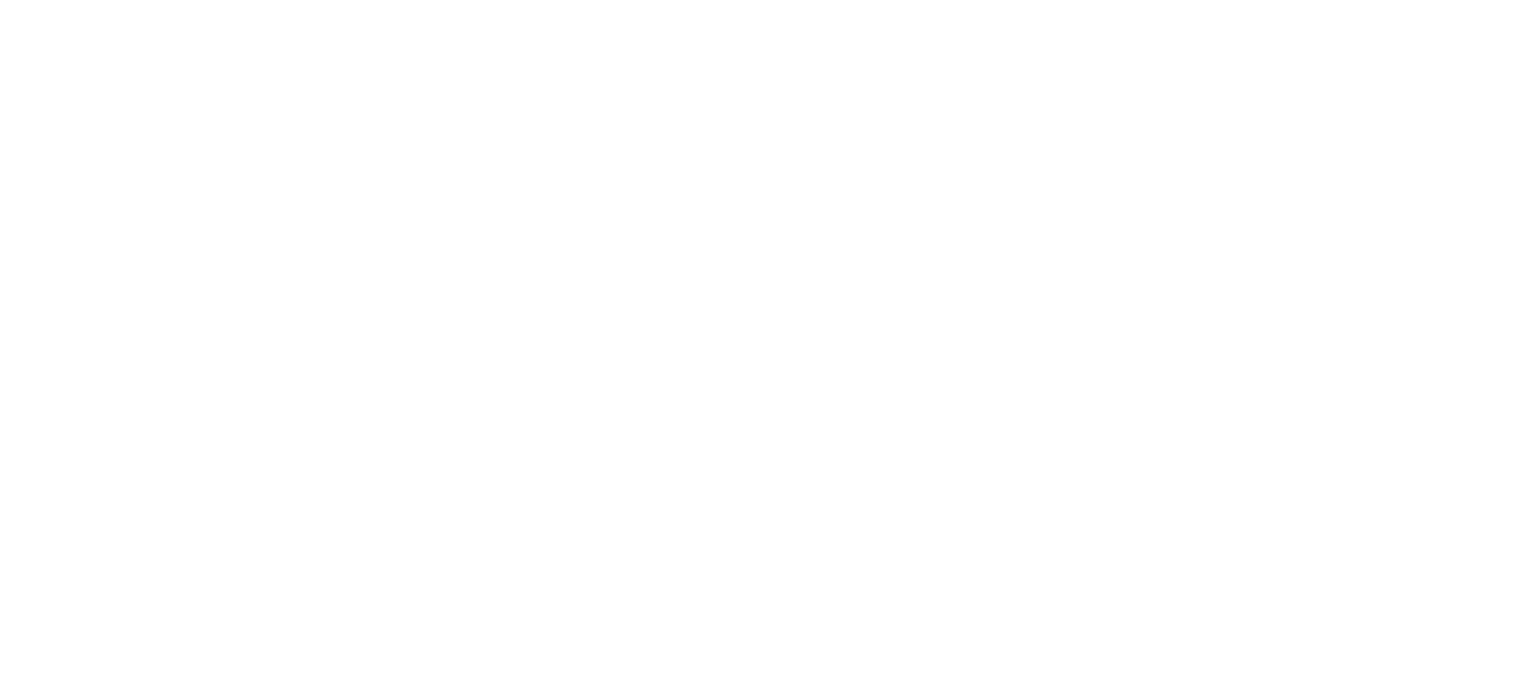 scroll, scrollTop: 0, scrollLeft: 0, axis: both 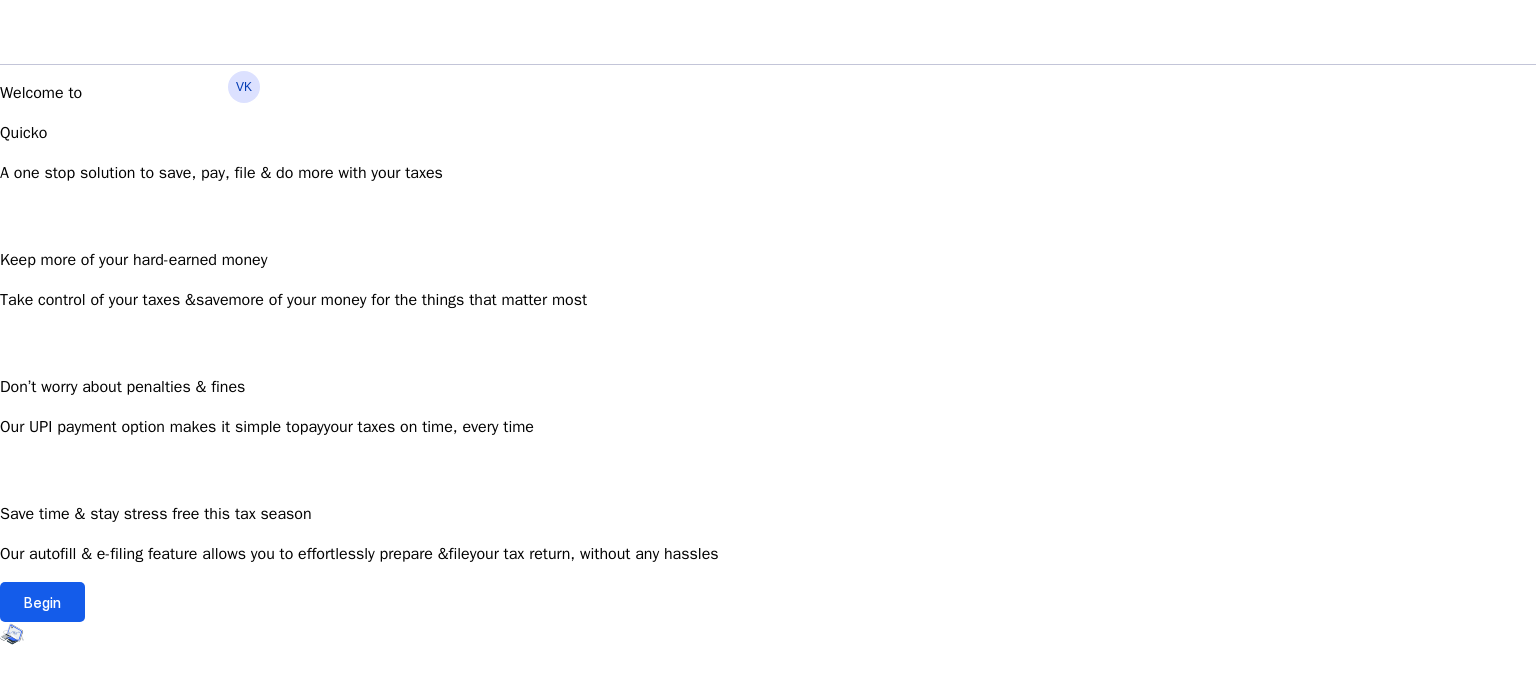 click at bounding box center (42, 602) 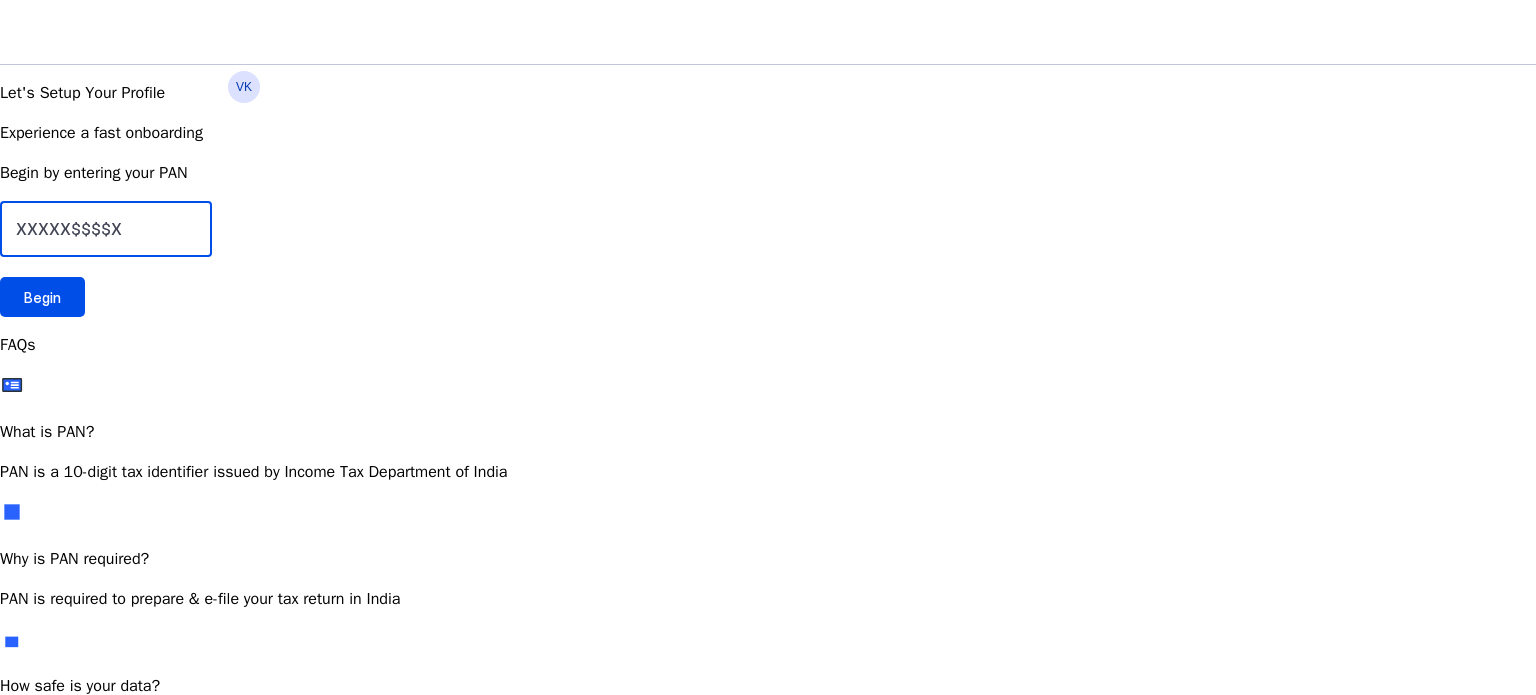 click at bounding box center (106, 229) 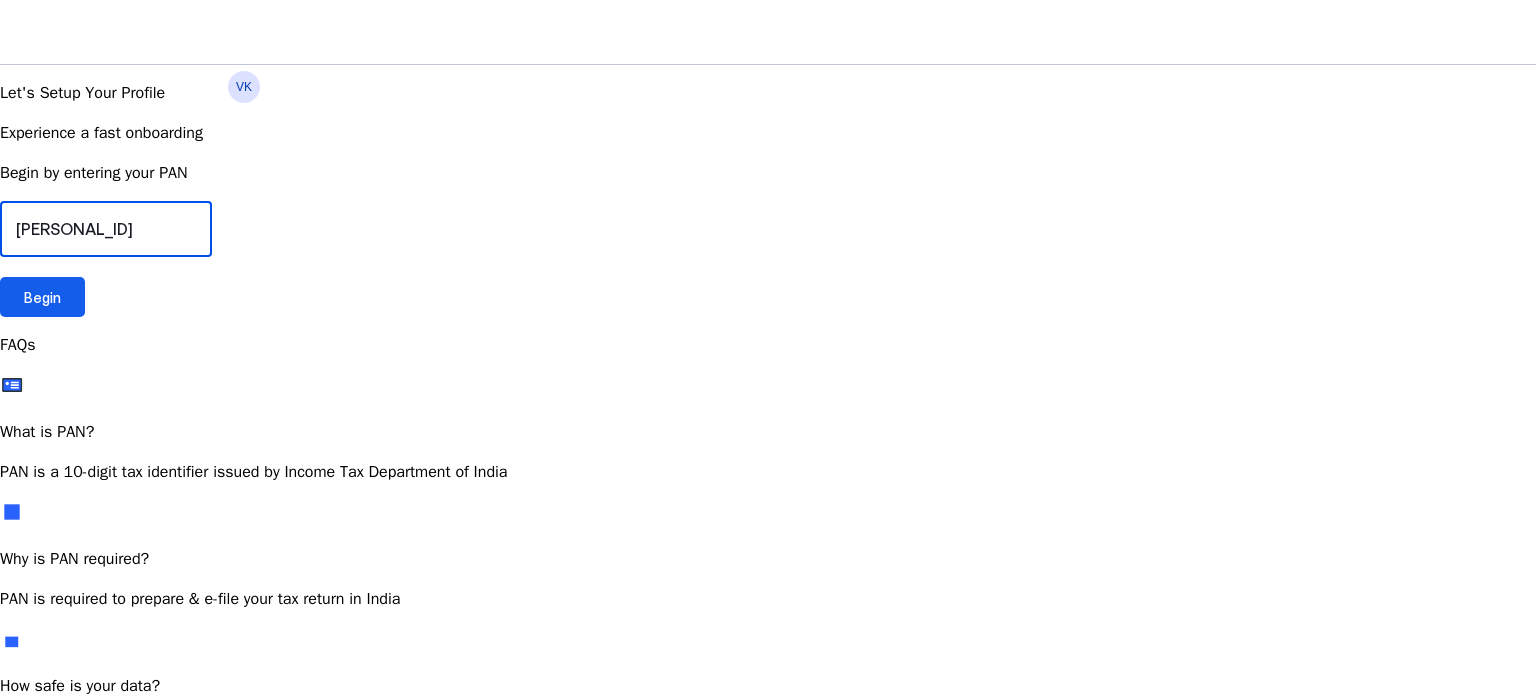 type on "[PERSONAL_ID]" 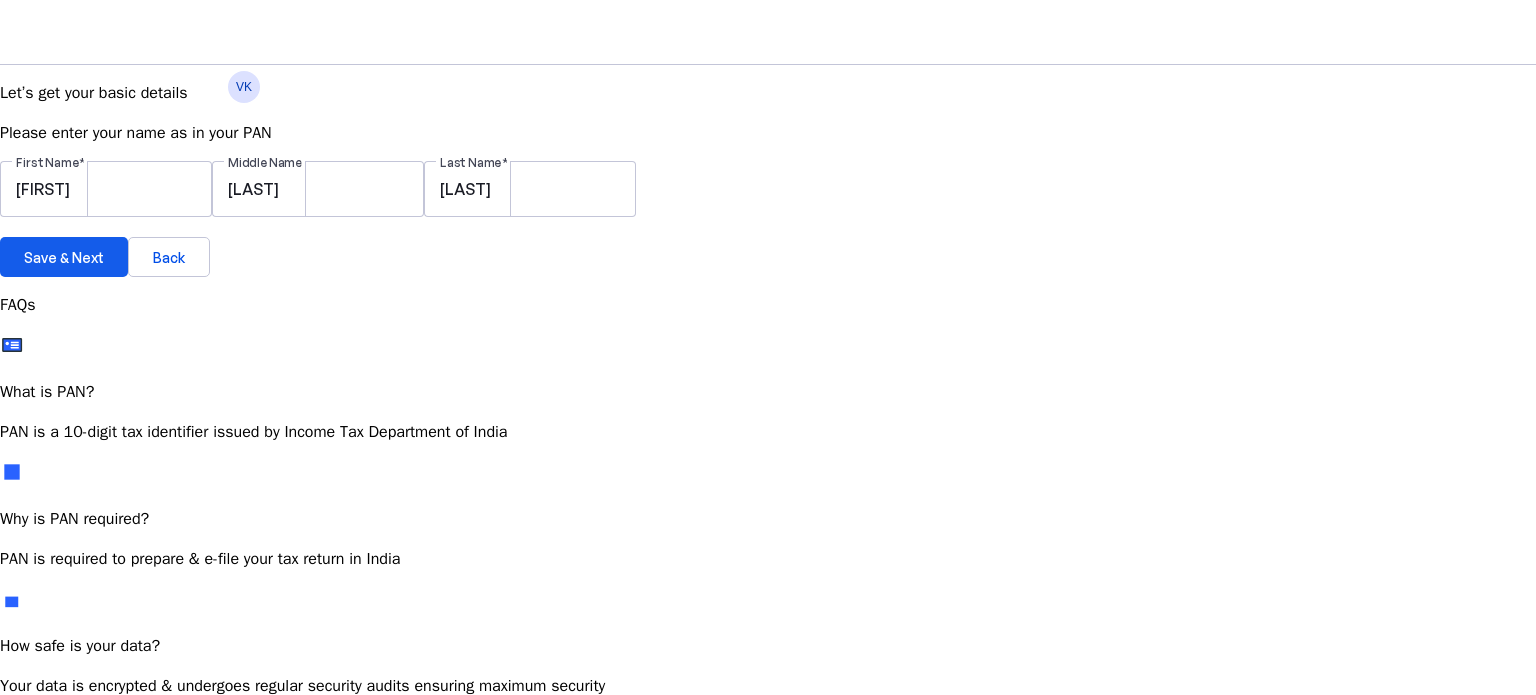 click on "Save & Next" at bounding box center [64, 257] 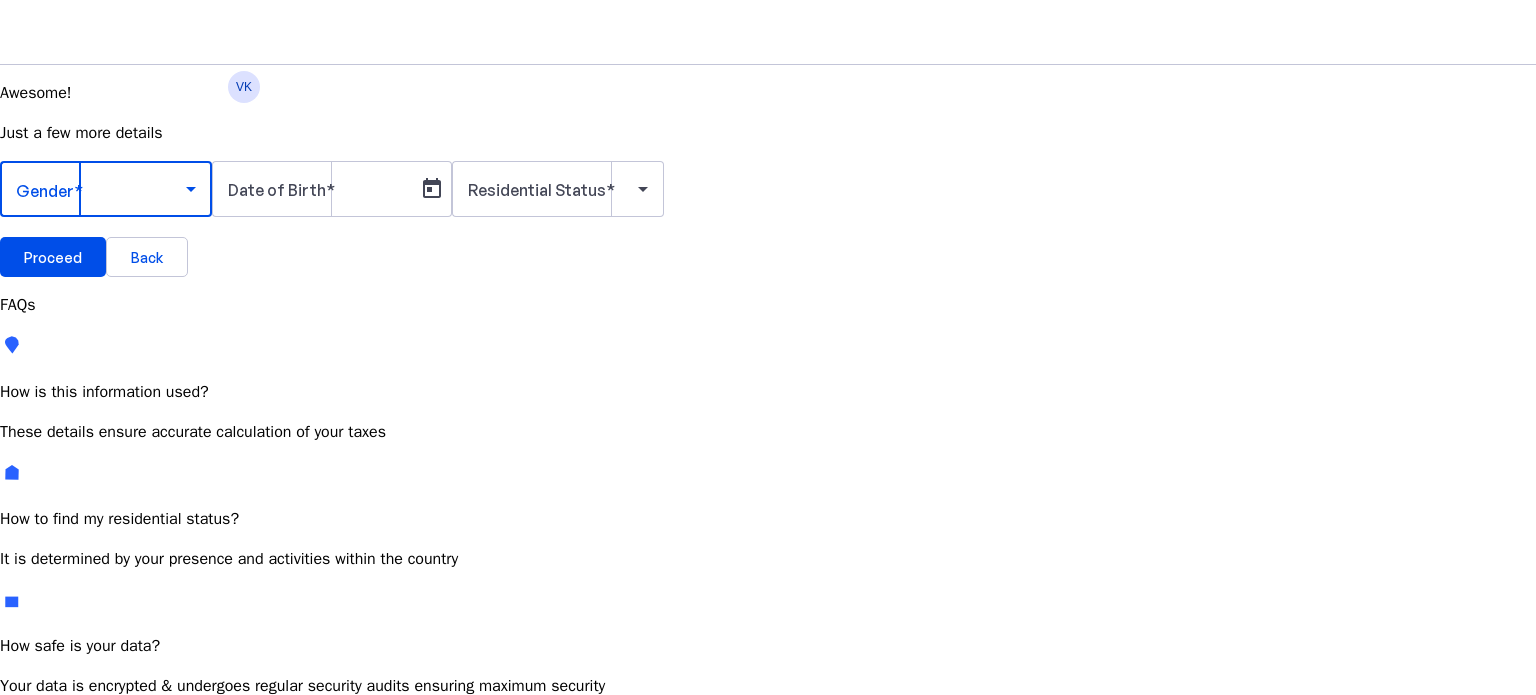 click at bounding box center (101, 189) 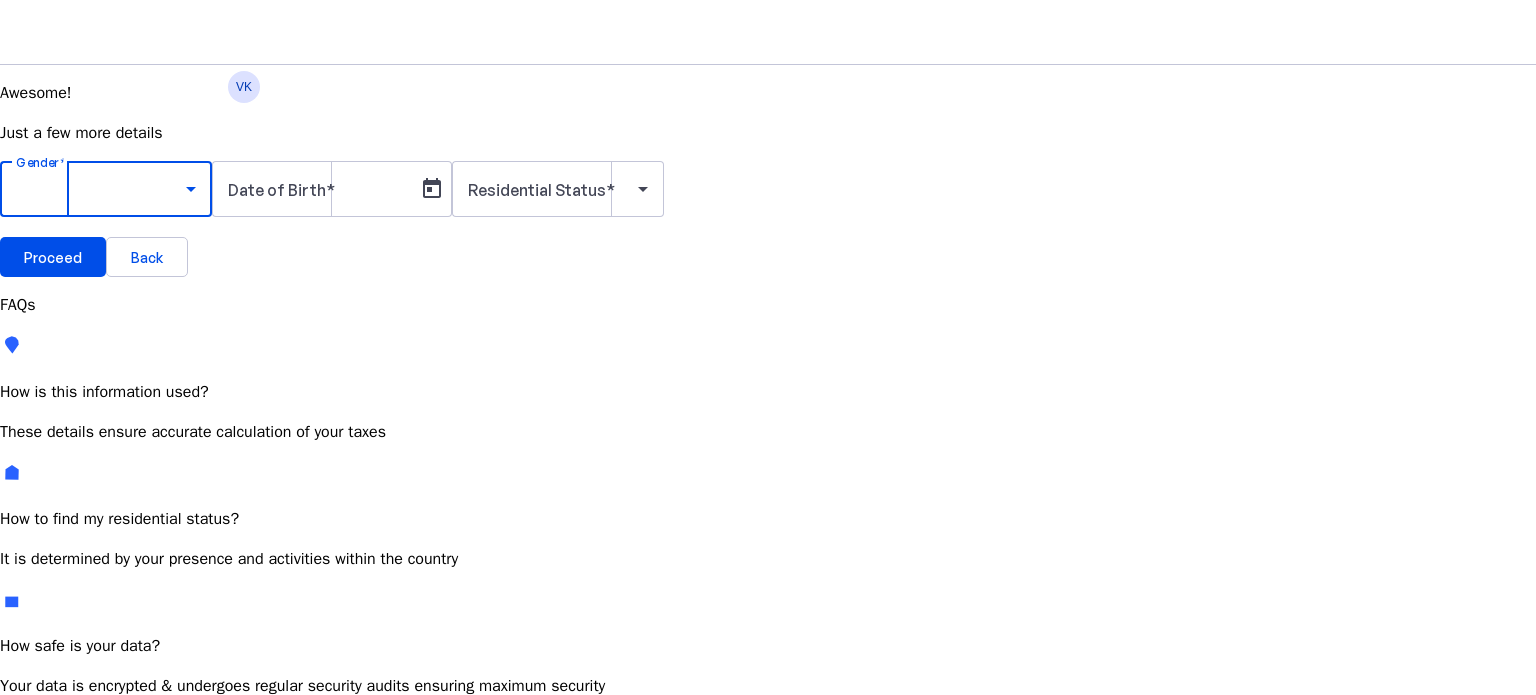 click on "Male" at bounding box center (154, 746) 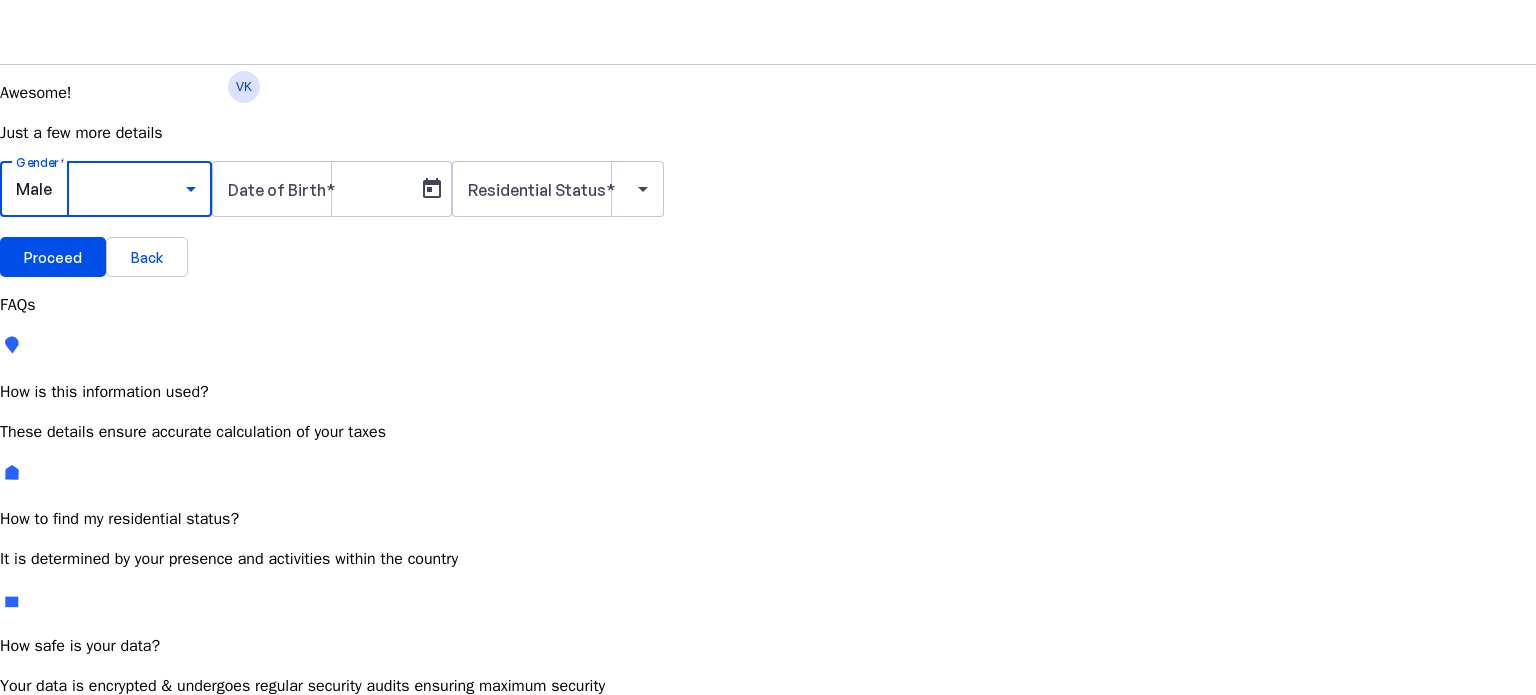 click on "Date of Birth" at bounding box center [318, 189] 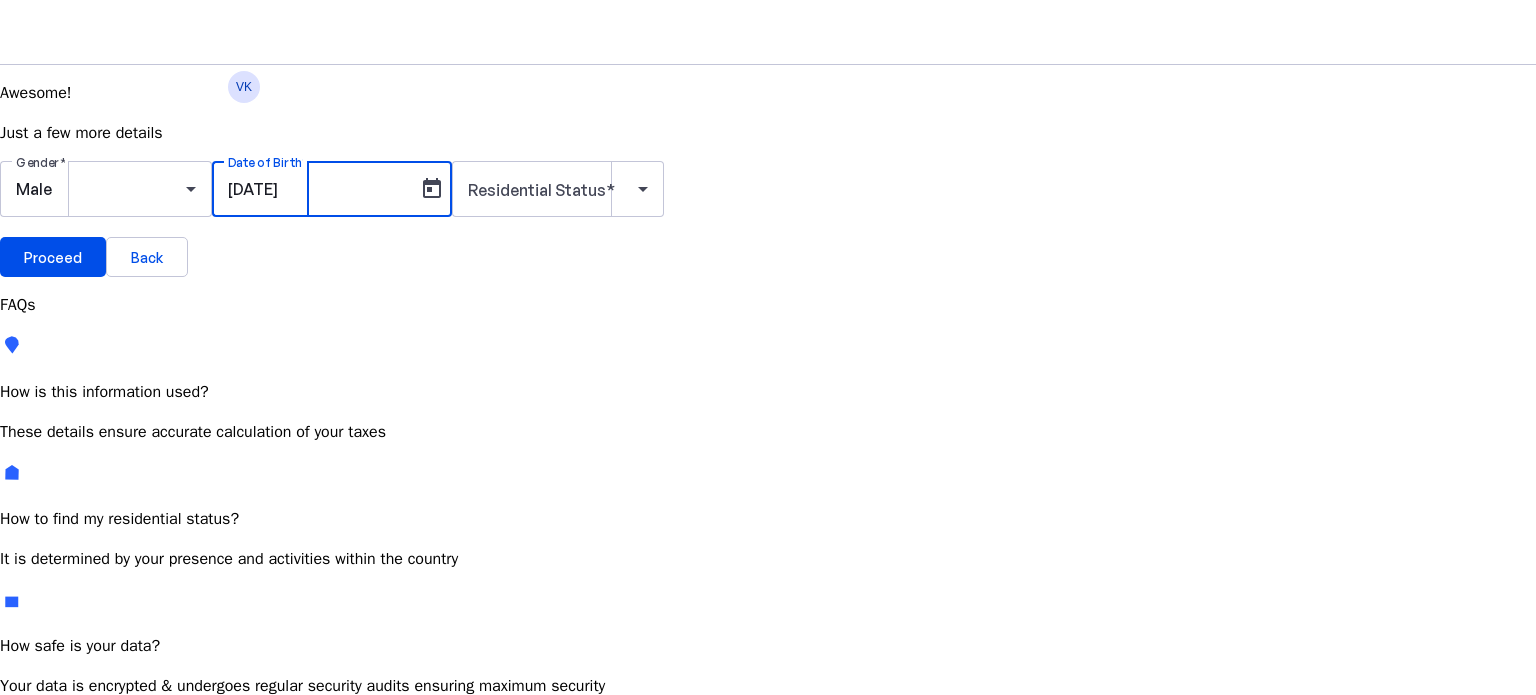 type on "[DATE]" 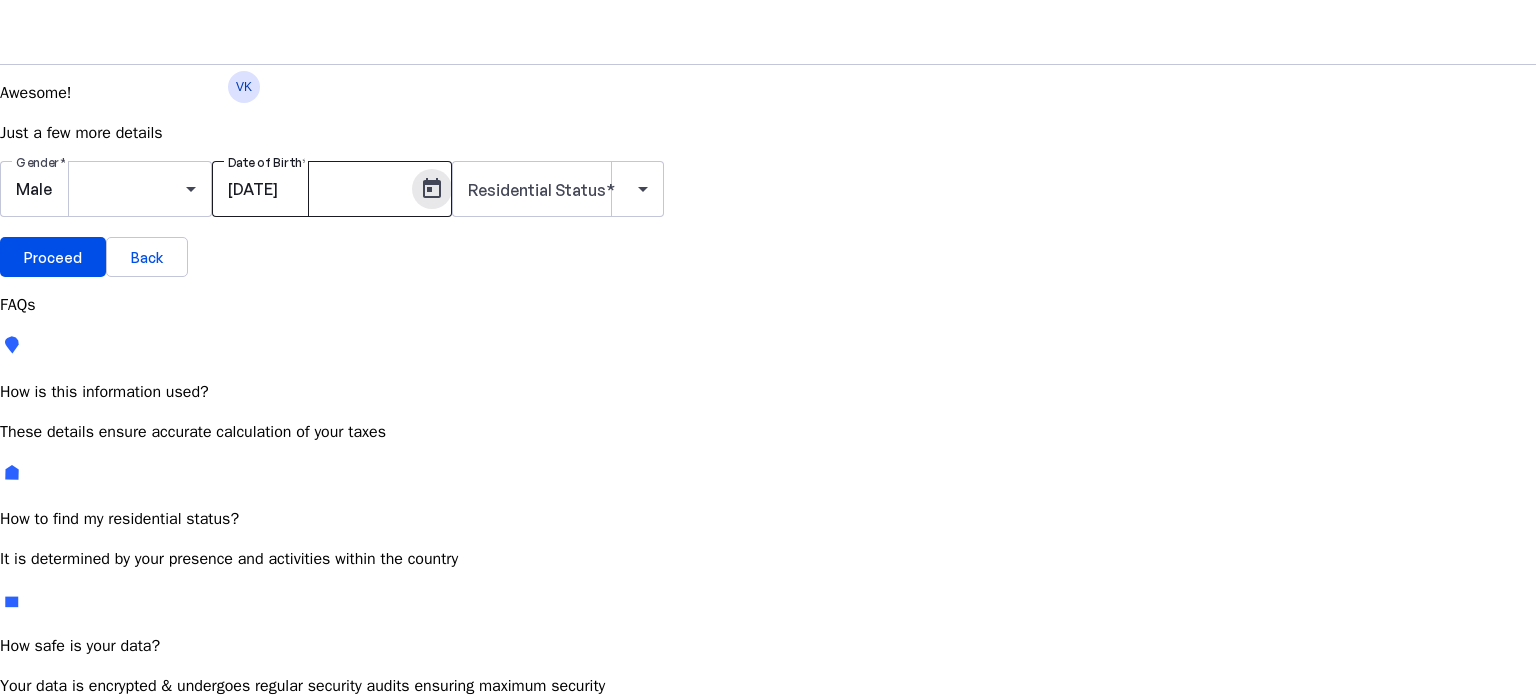 type 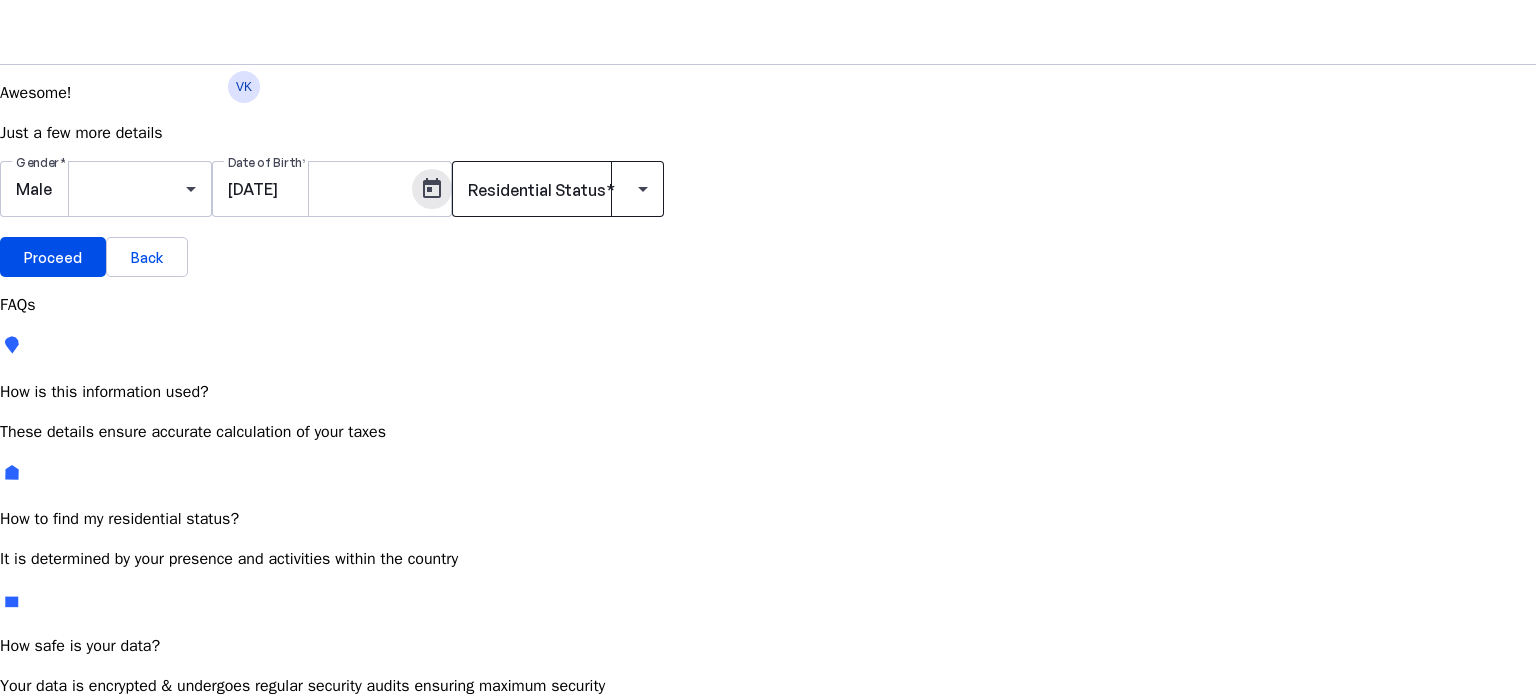 click at bounding box center [553, 189] 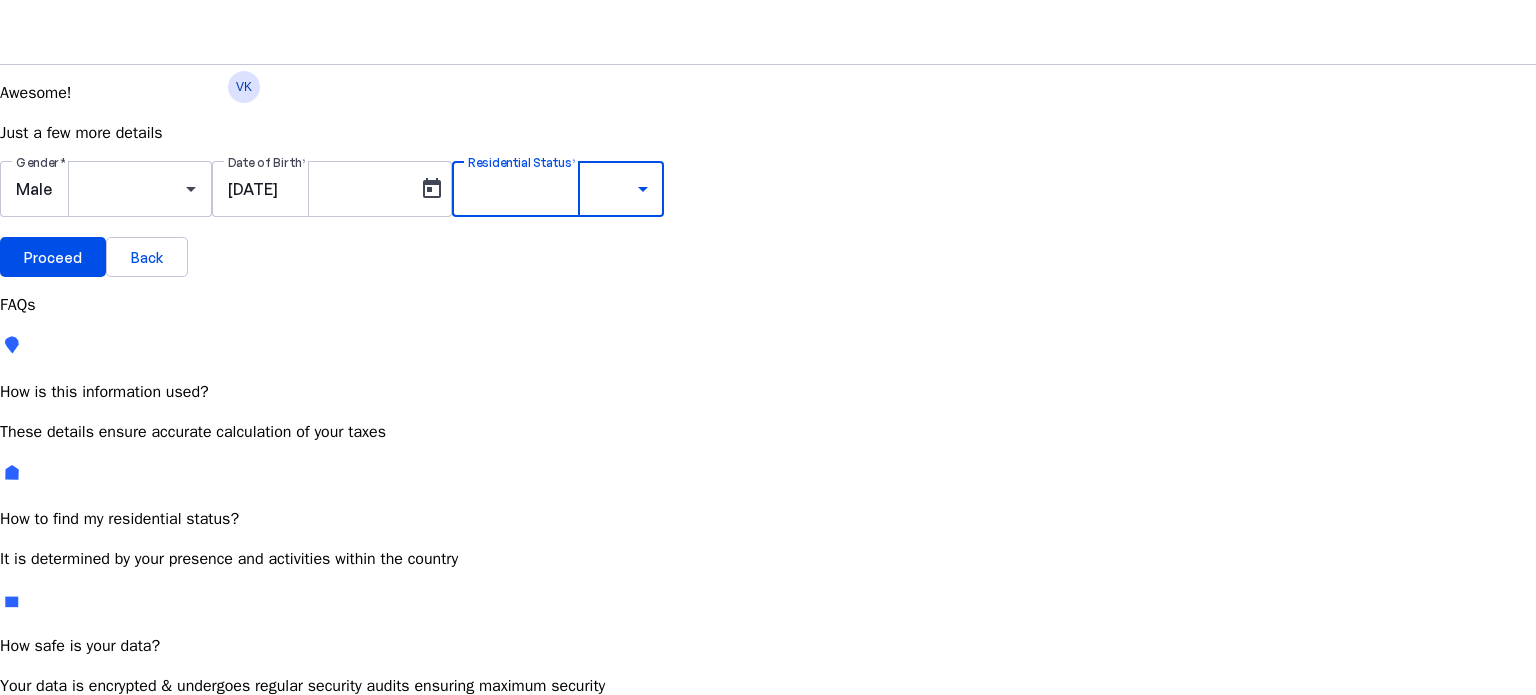 click at bounding box center [768, 714] 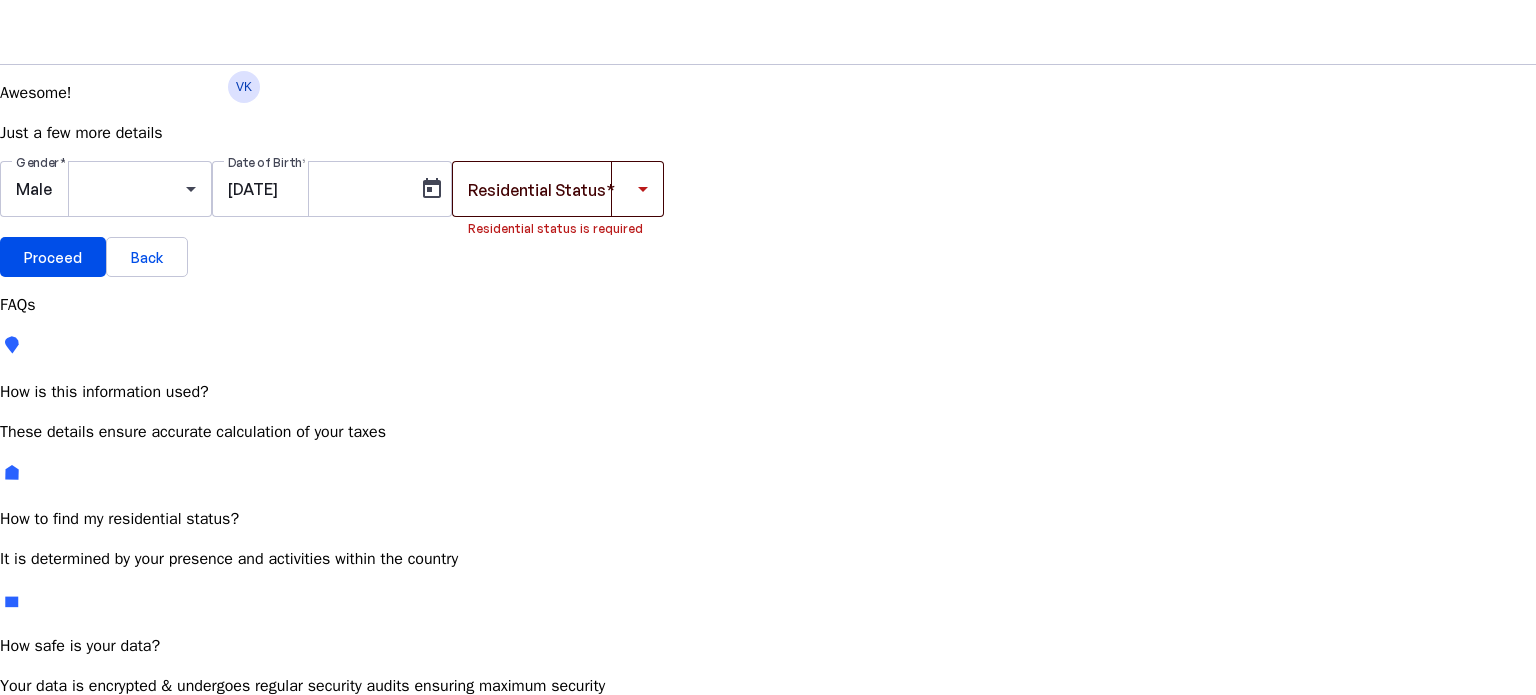 click at bounding box center (553, 189) 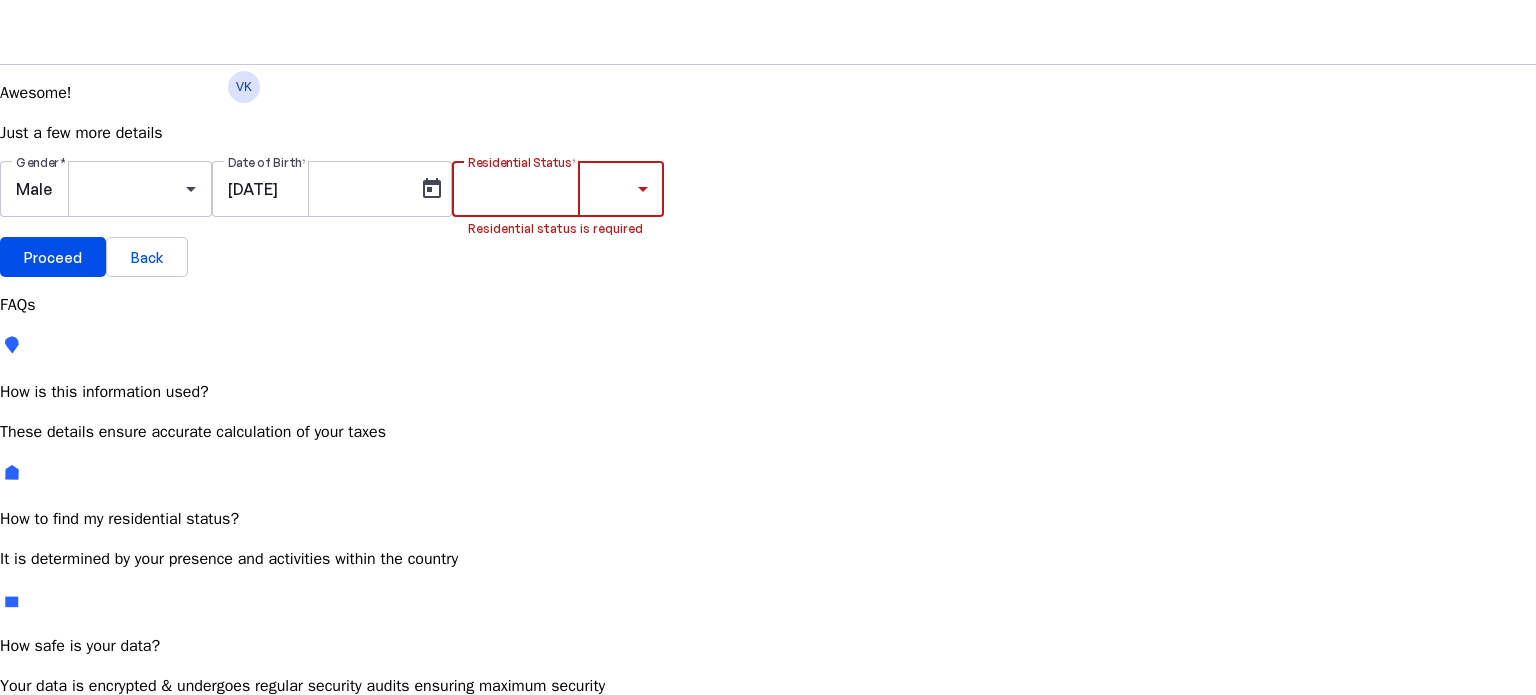 click at bounding box center [768, 714] 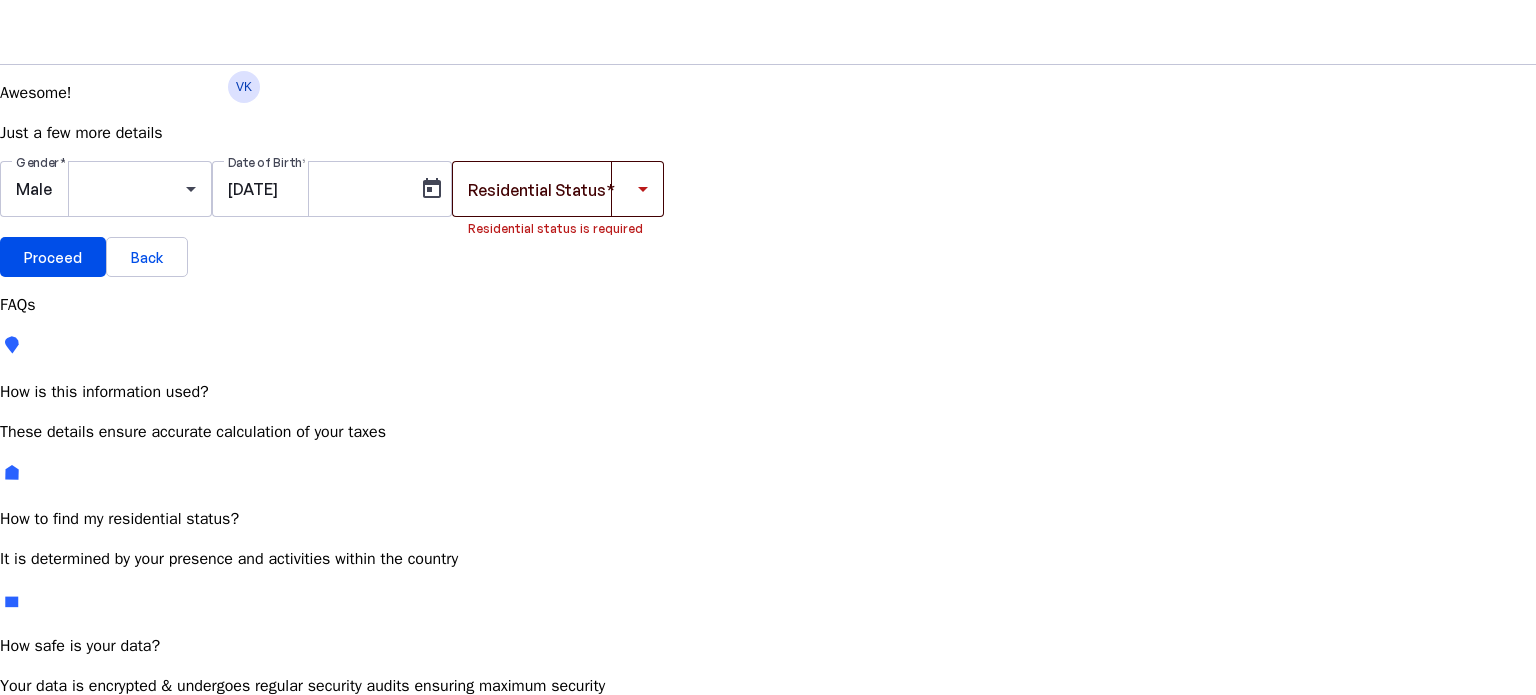 click at bounding box center (558, 189) 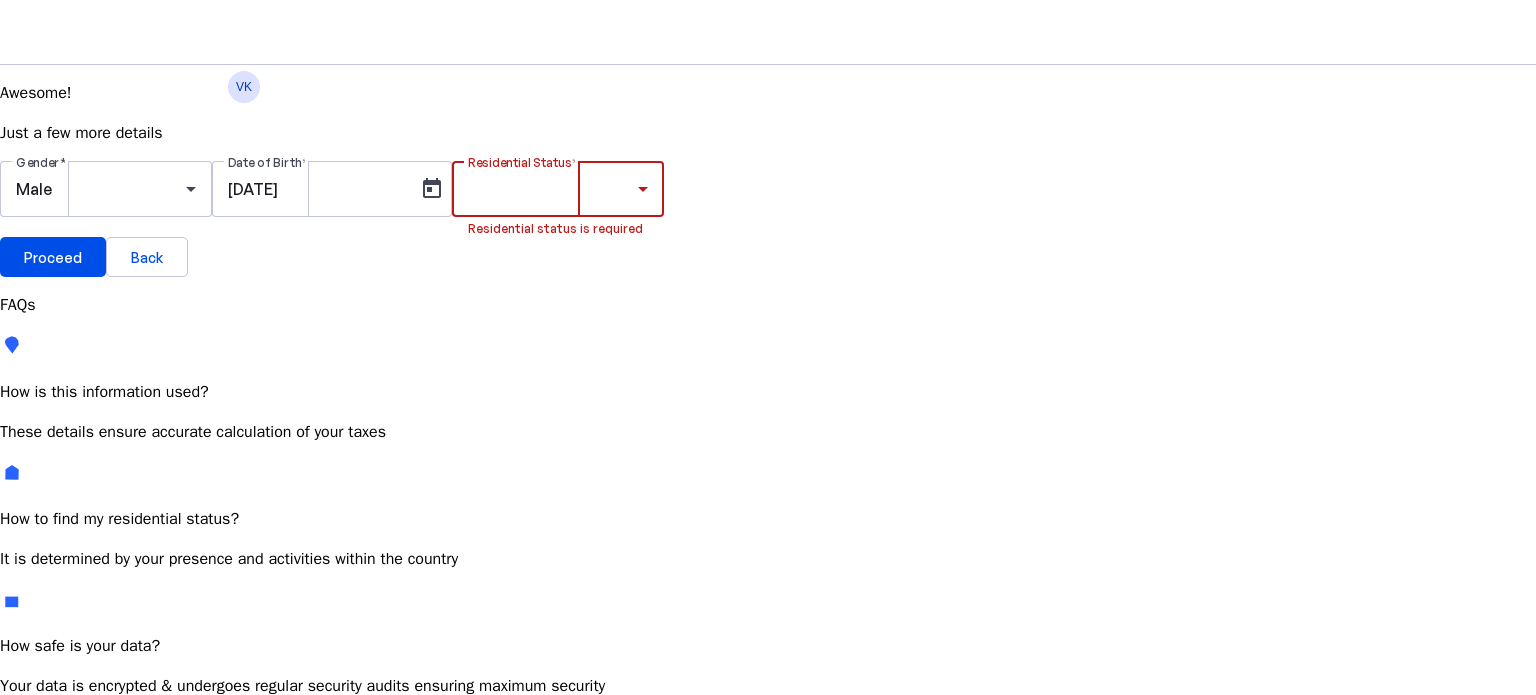 click on "Resident Most Common" at bounding box center [72, 766] 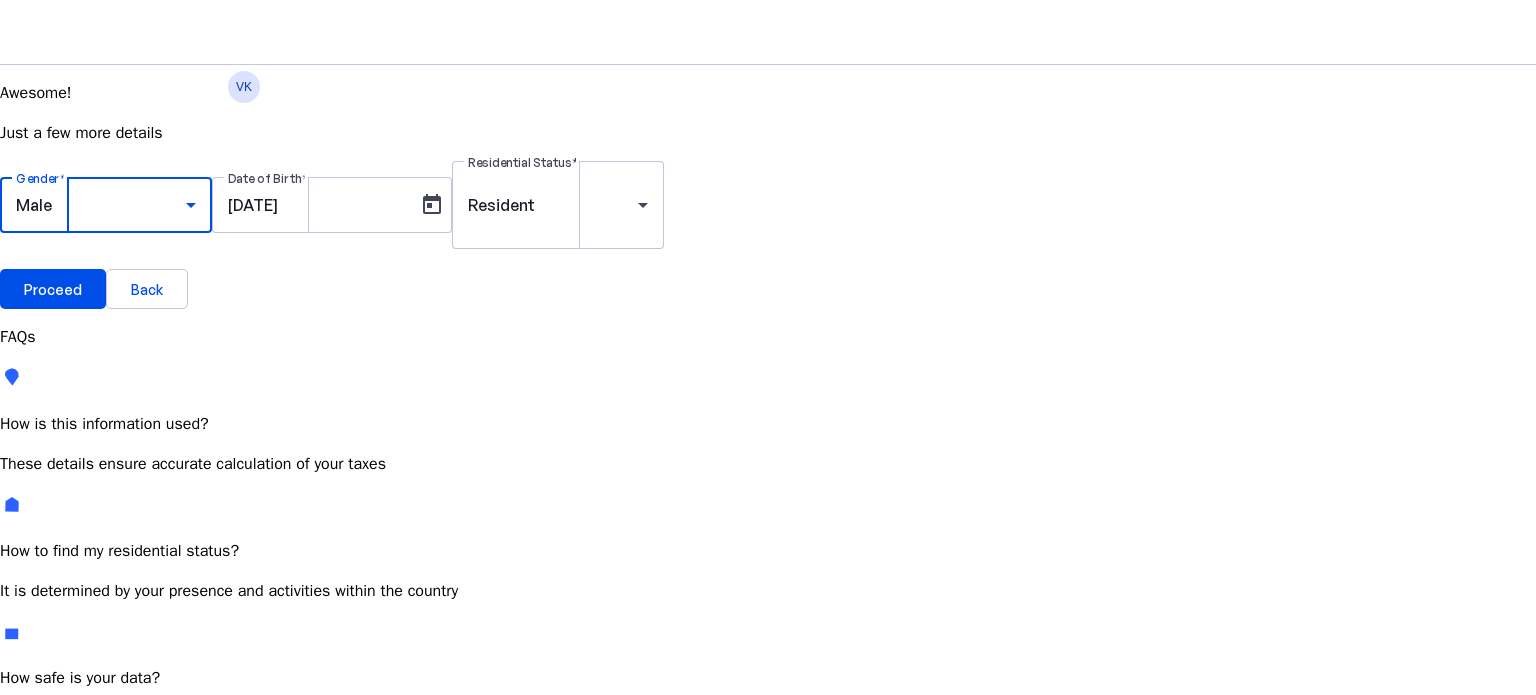 click at bounding box center [768, 746] 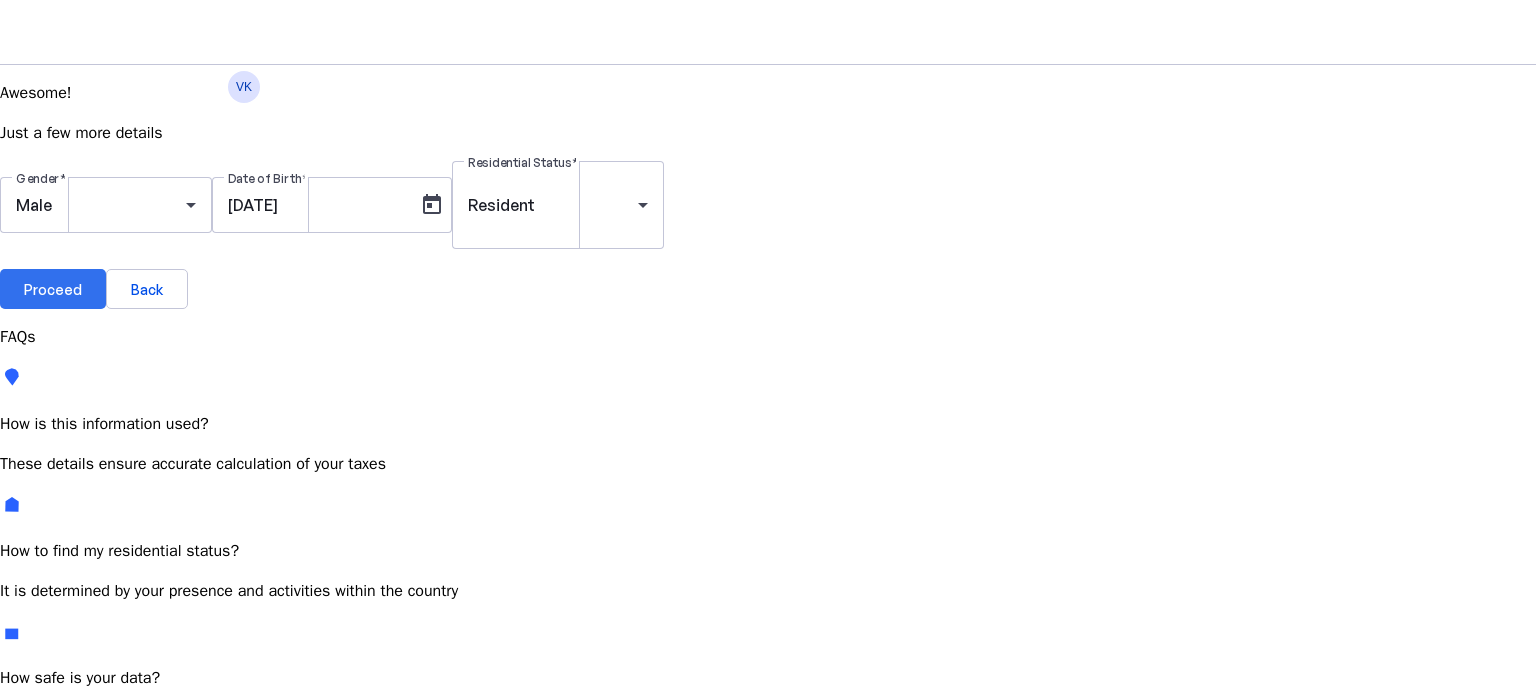 click on "Proceed" at bounding box center (53, 289) 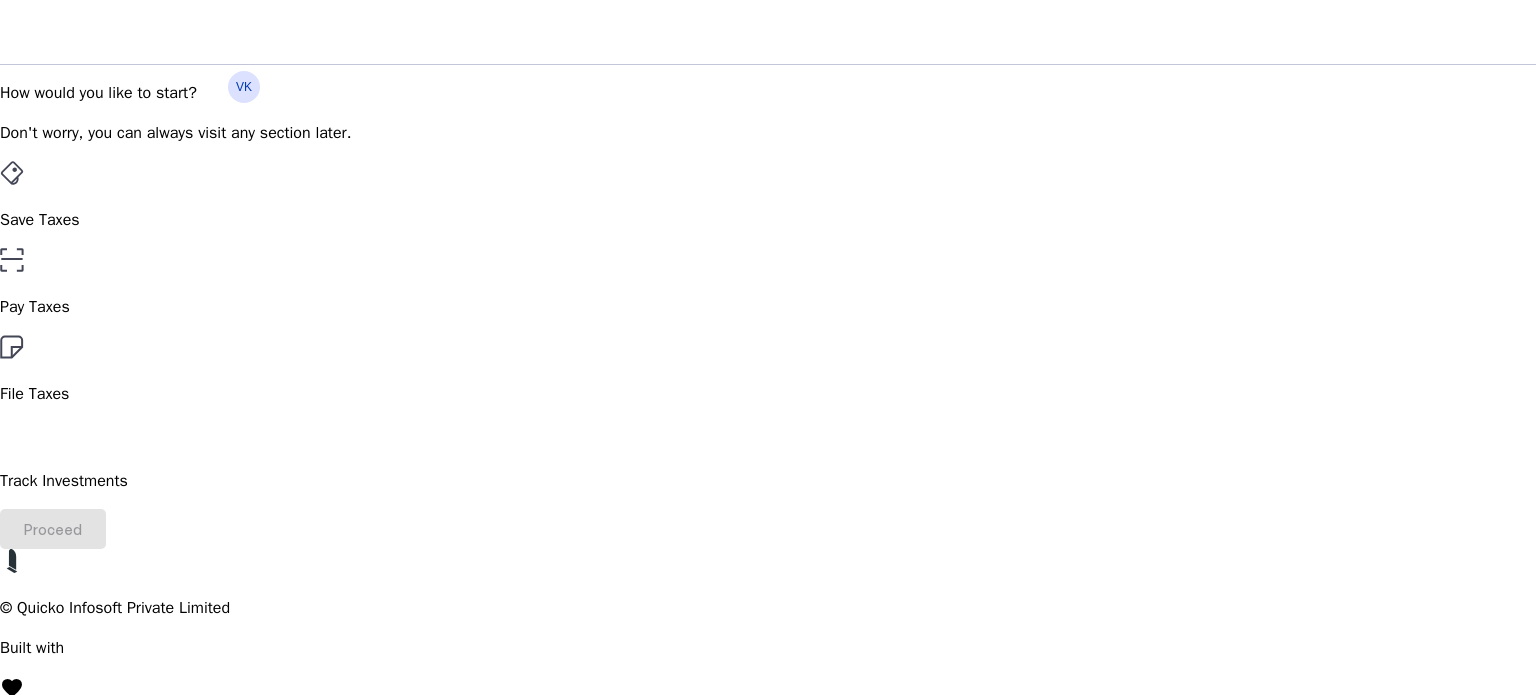 click on "Save Taxes" at bounding box center [768, 196] 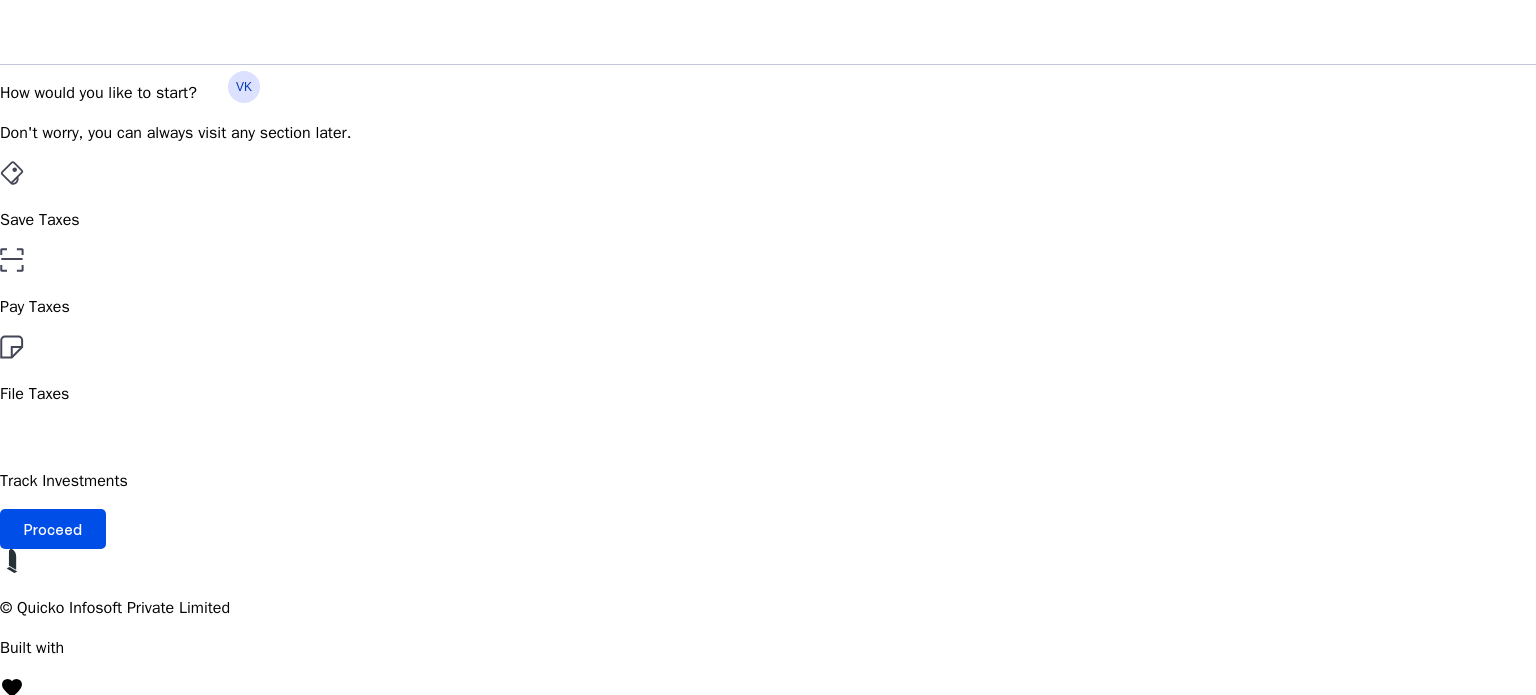 click on "File Taxes" at bounding box center [768, 307] 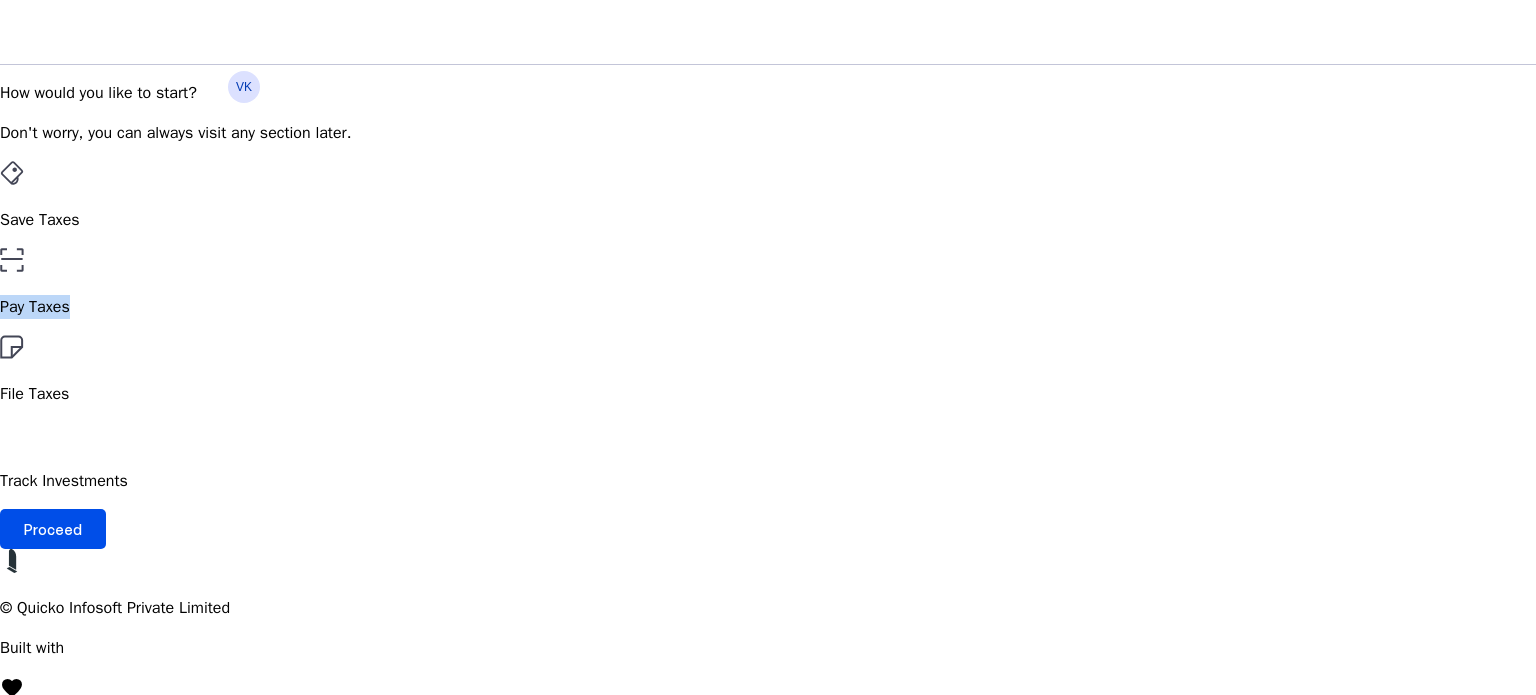 click on "Save Taxes" at bounding box center (768, 196) 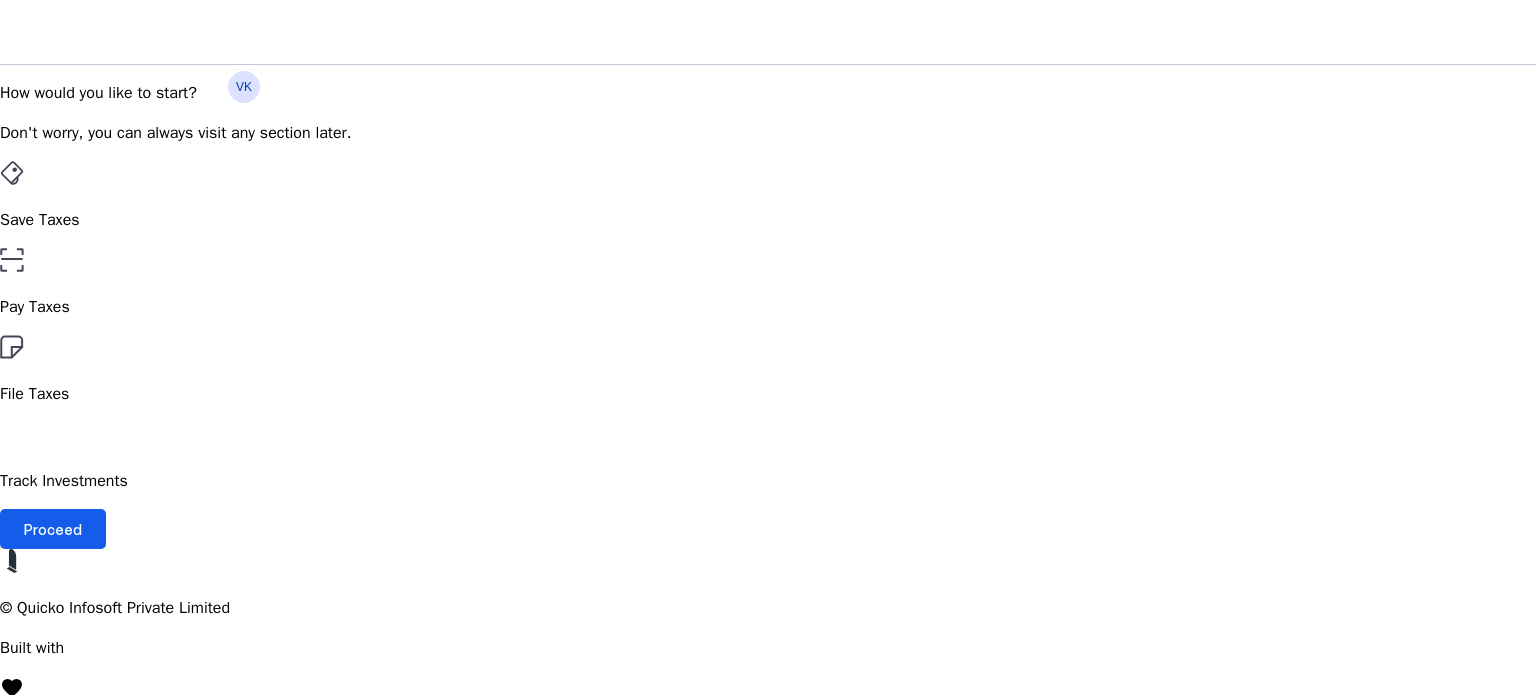 click at bounding box center [53, 529] 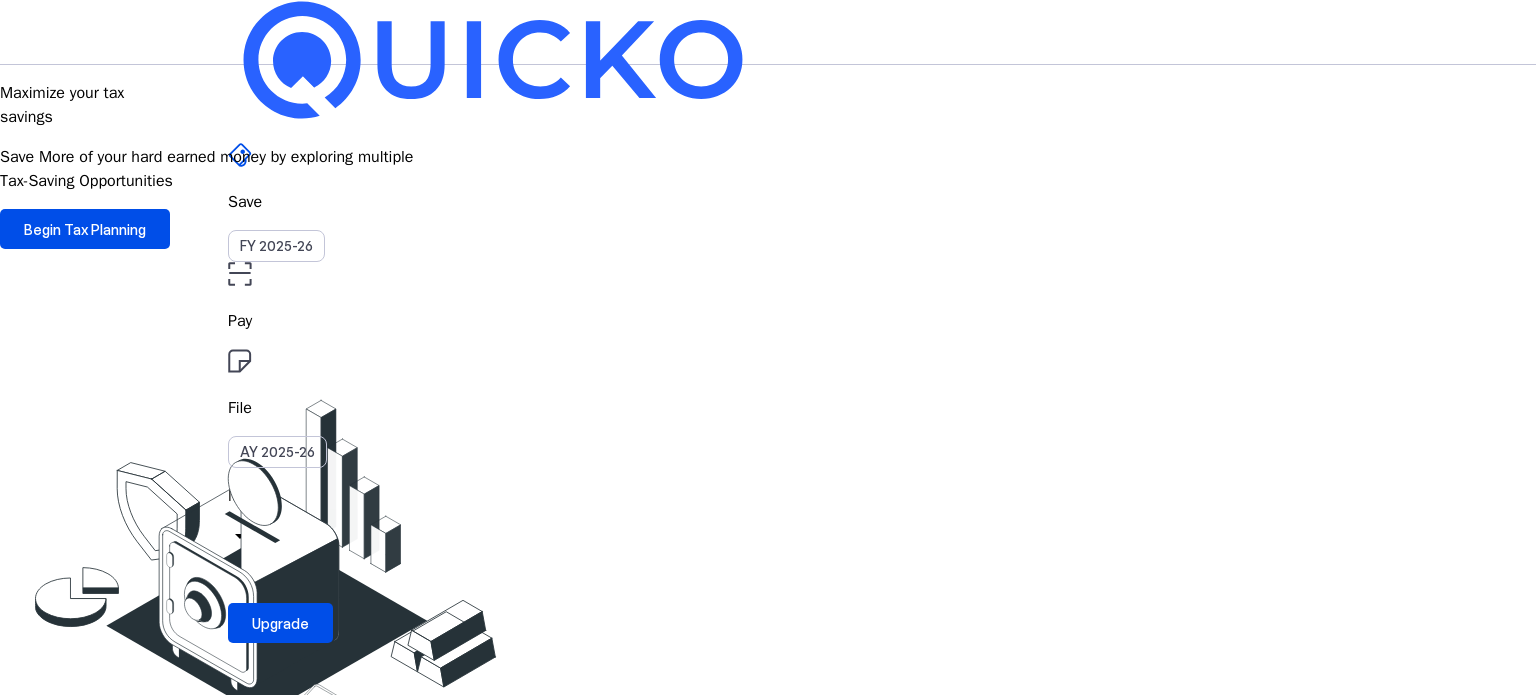 click on "More" at bounding box center (768, 496) 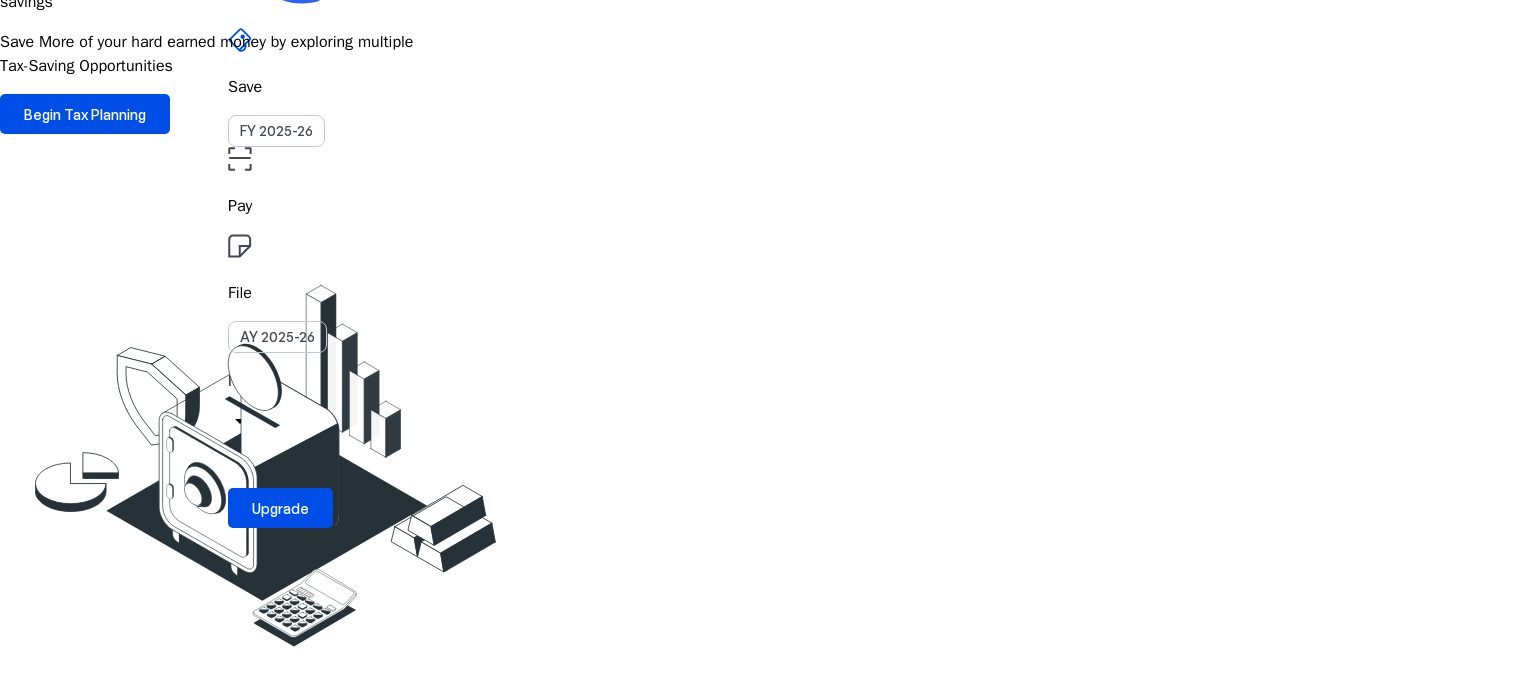 scroll, scrollTop: 0, scrollLeft: 0, axis: both 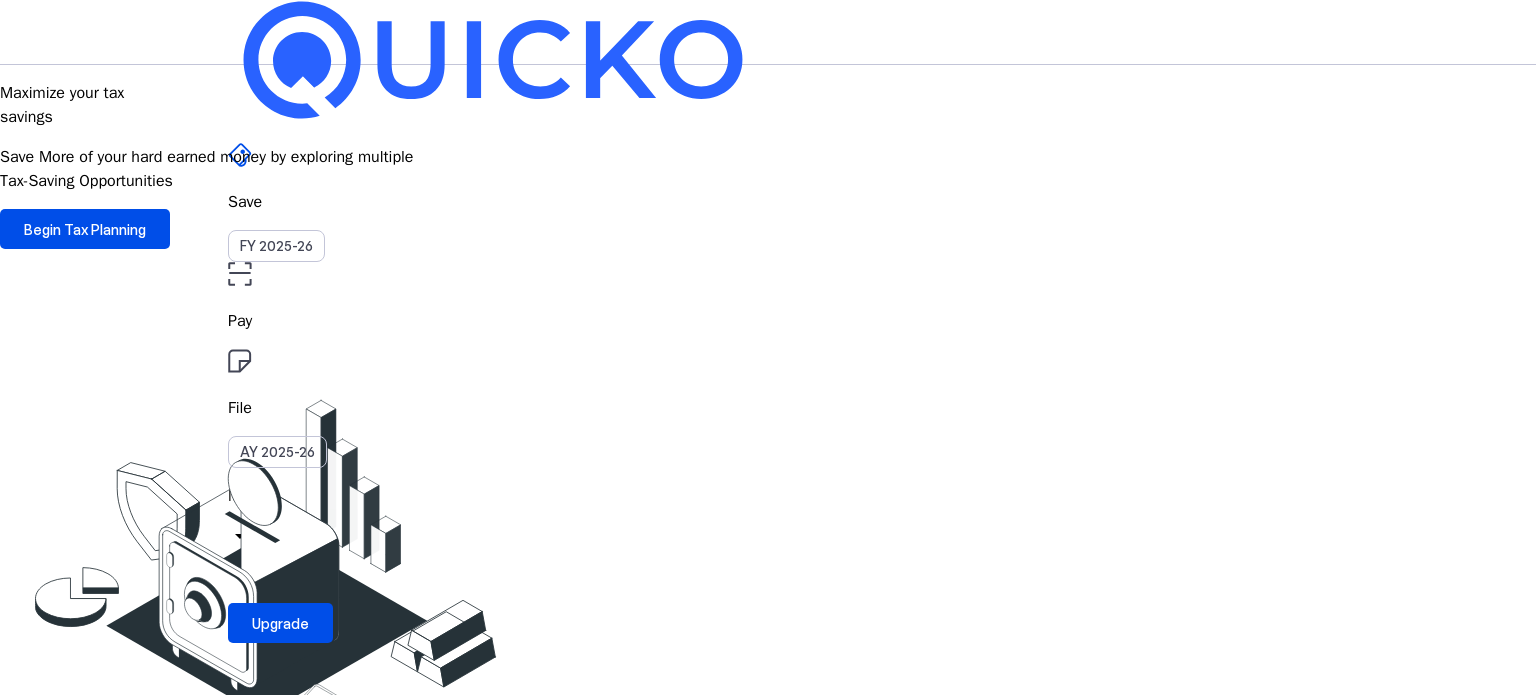click on "arrow_drop_down" at bounding box center (240, 536) 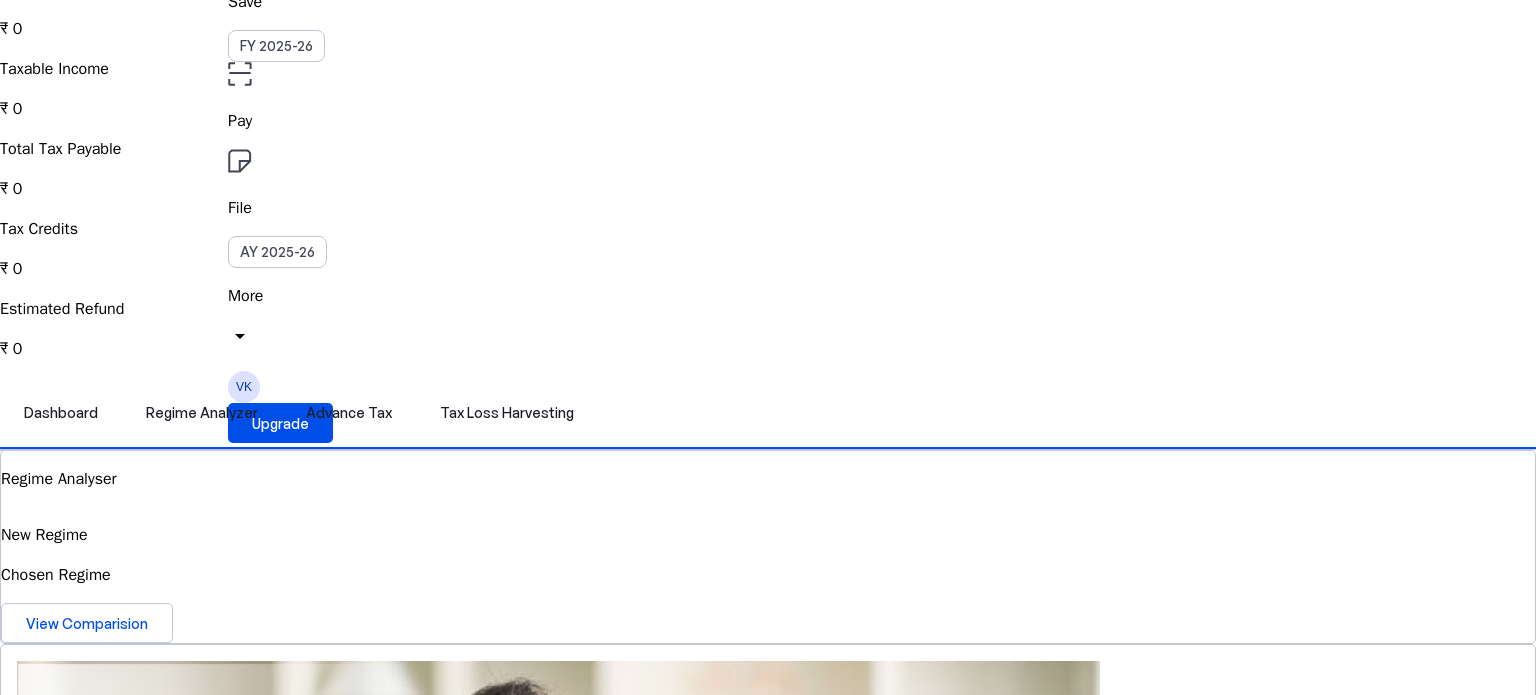 scroll, scrollTop: 0, scrollLeft: 0, axis: both 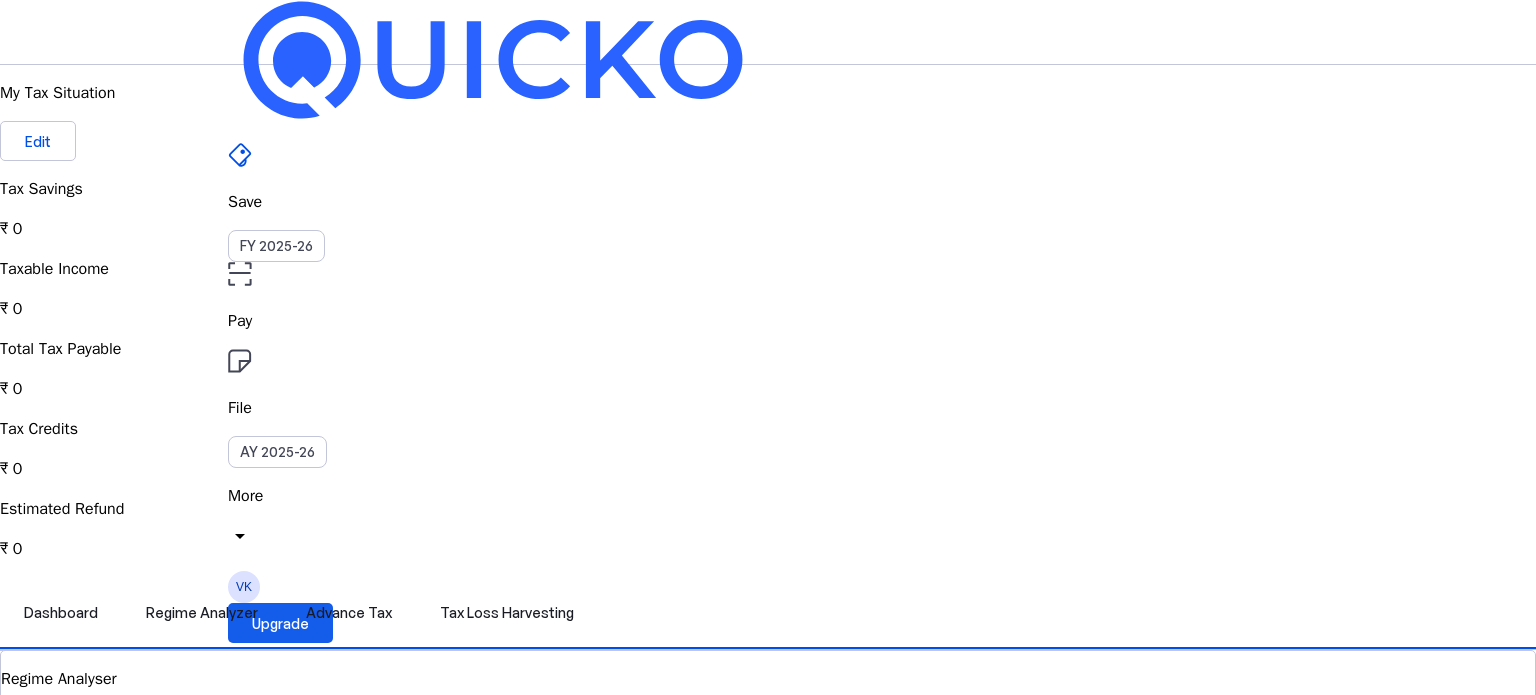 click on "Upgrade" at bounding box center (280, 623) 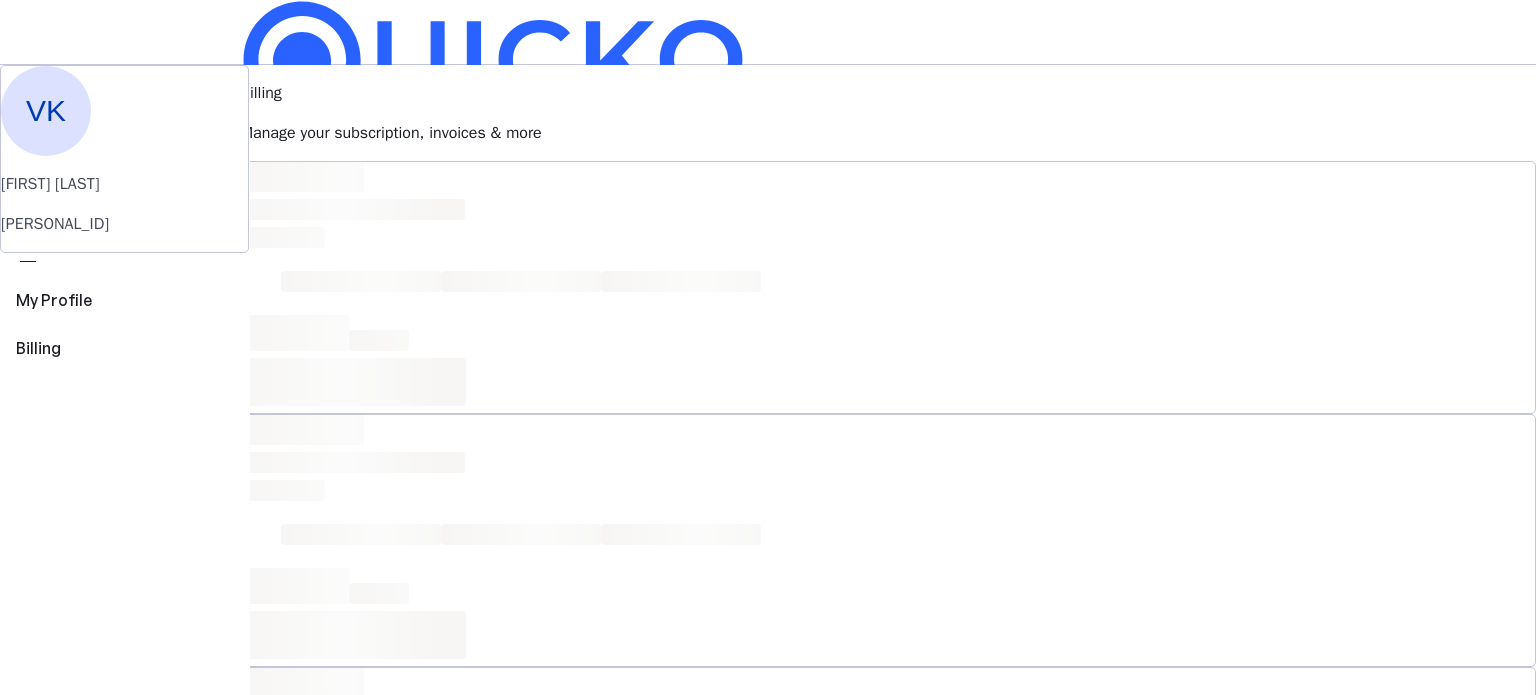 click on "Upgrade" at bounding box center (280, 623) 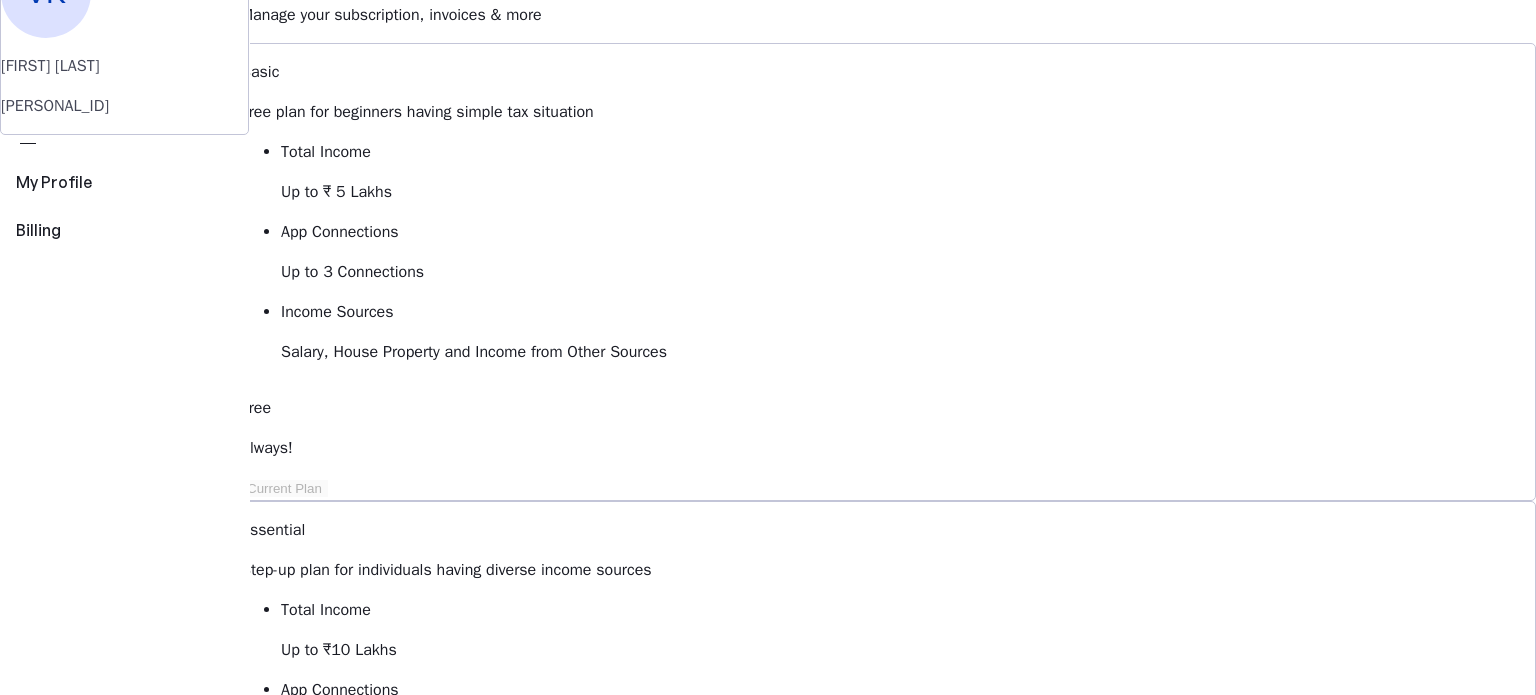 scroll, scrollTop: 0, scrollLeft: 0, axis: both 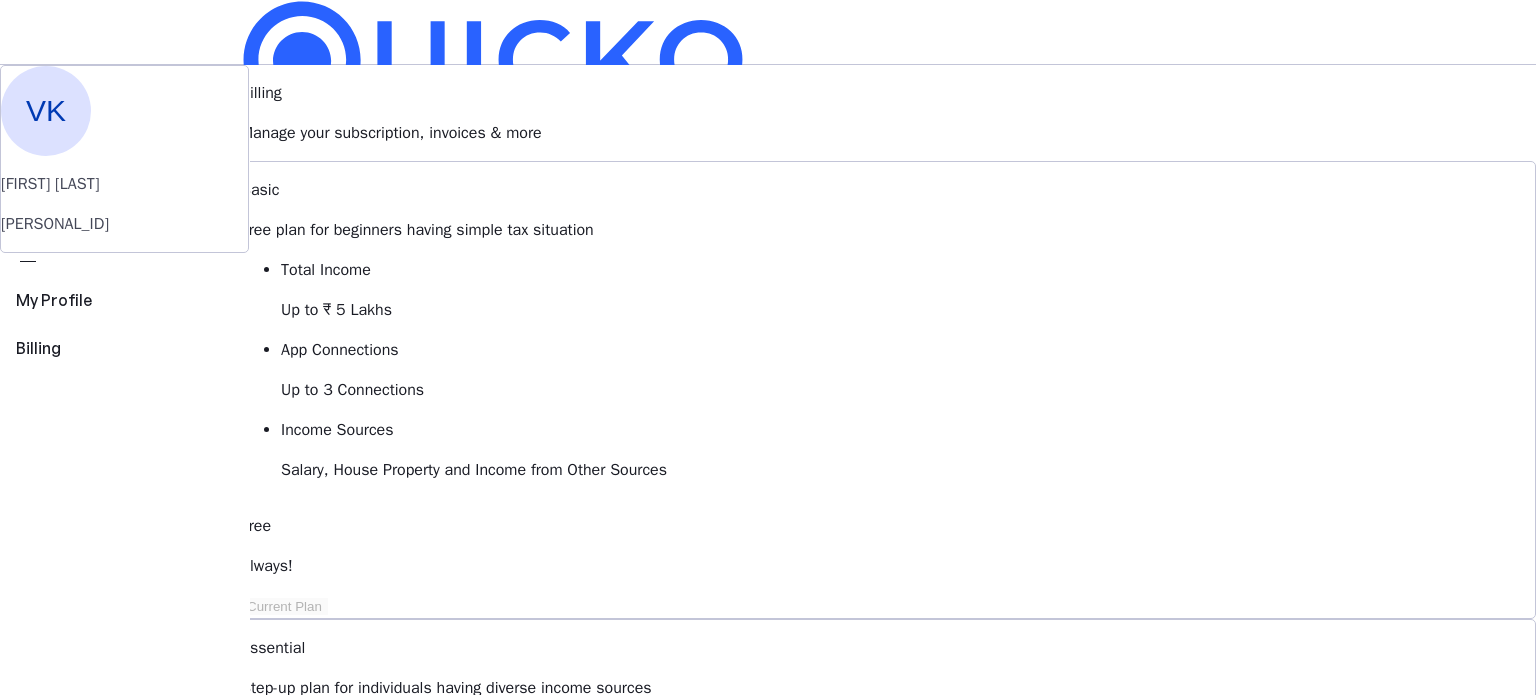 click at bounding box center [240, 155] 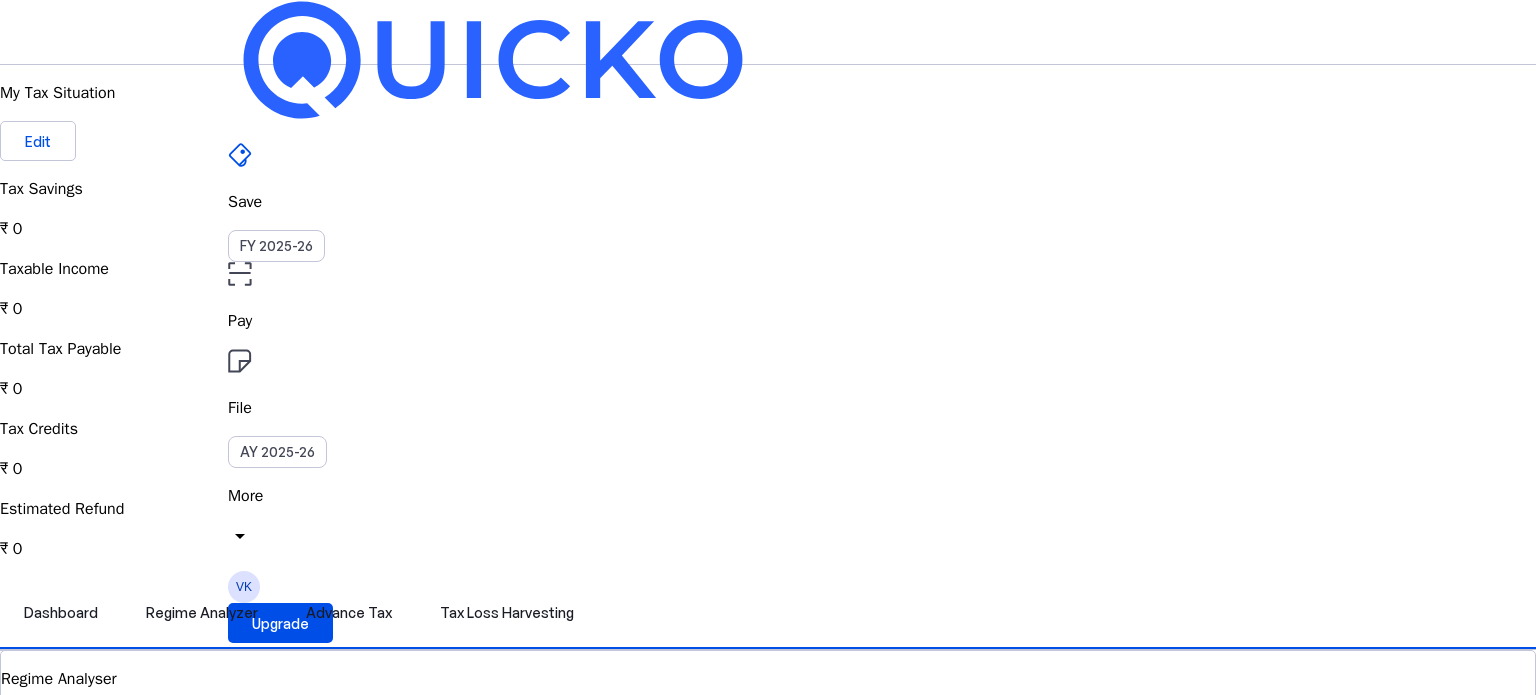 click at bounding box center (240, 155) 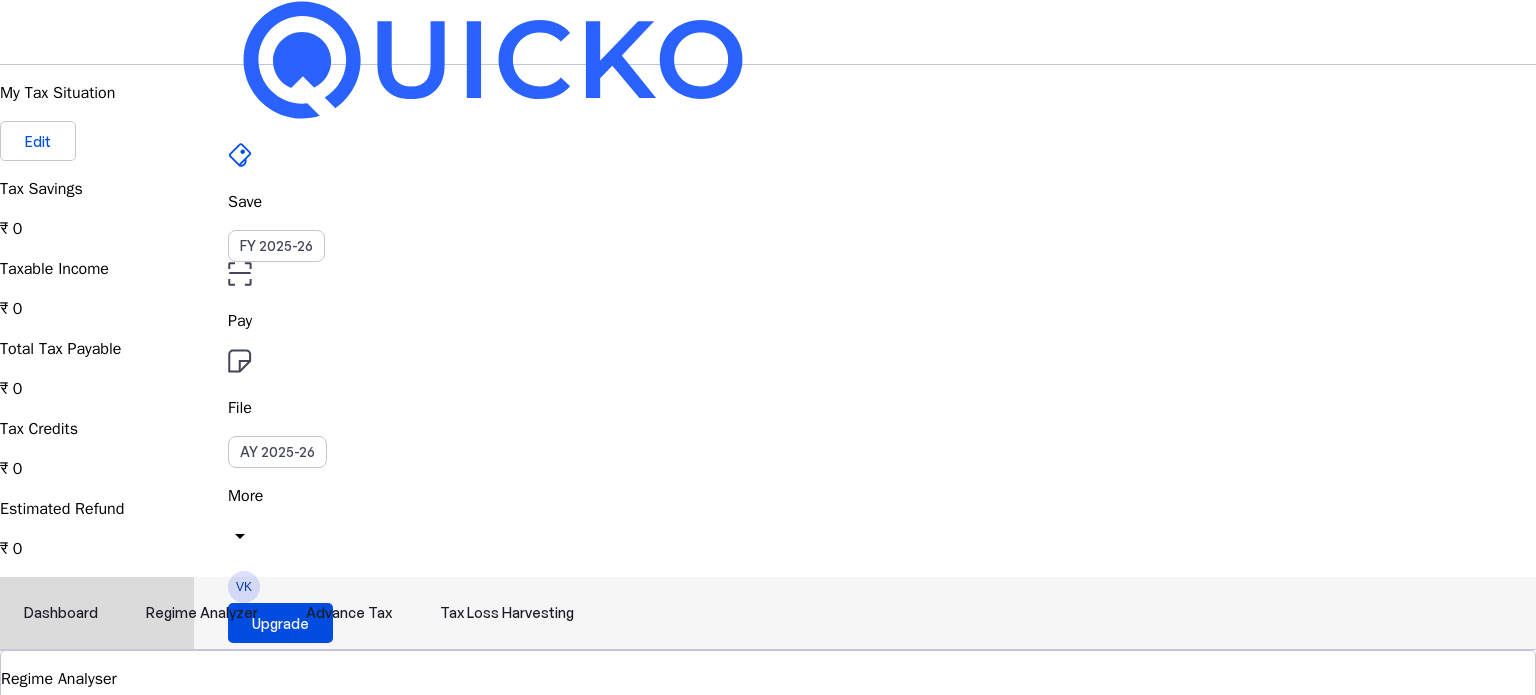 click on "Dashboard" at bounding box center [61, 613] 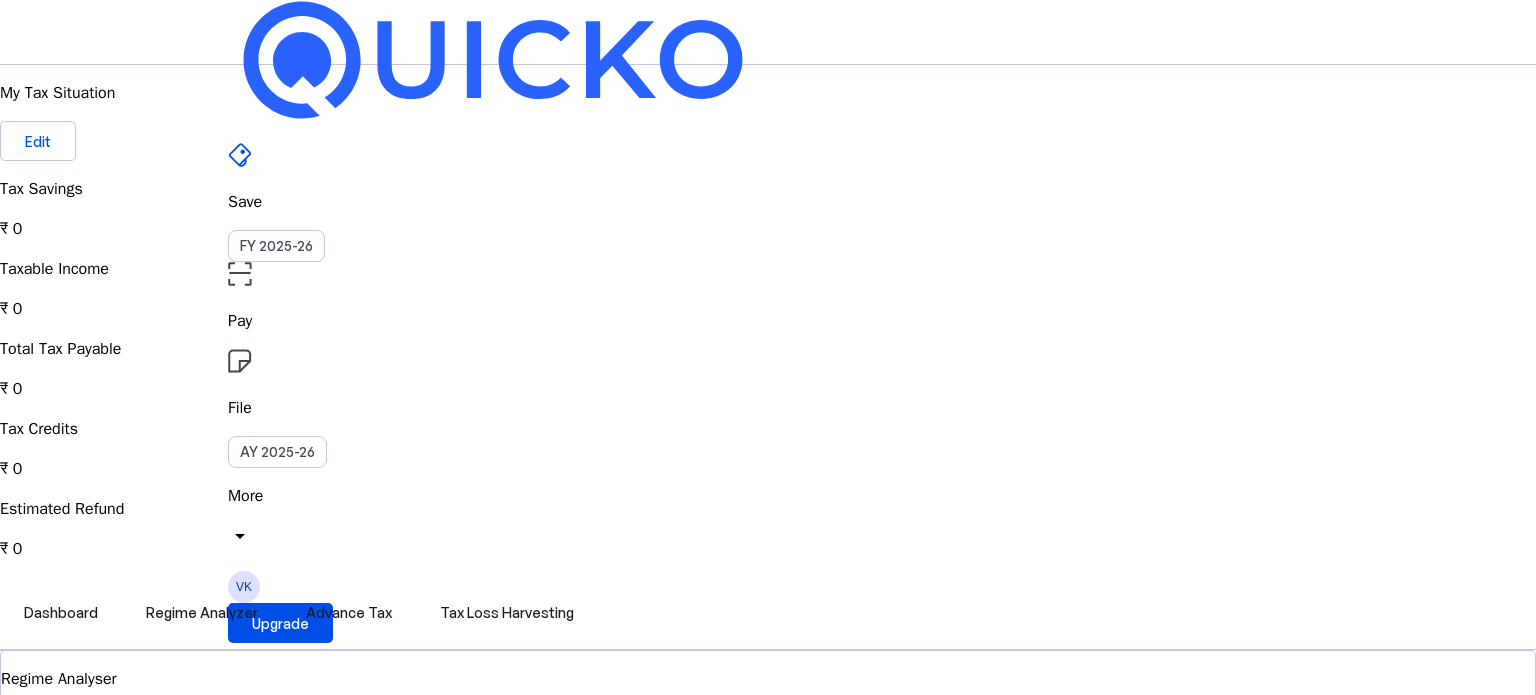 click on "Save FY 2025-26 Pay File AY 2025-26 More arrow_drop_down VK Upgrade My Tax Situation Edit Tax Savings ₹ 0 Taxable Income ₹ 0 Total Tax Payable ₹ 0 Tax Credits ₹ 0 Estimated Refund ₹ 0 Dashboard Regime Analyzer Advance Tax Tax Loss Harvesting Regime Analyser Tax liability is same in both regimes, so it's best to stick with the default, new regime. New Regime Chosen Regime View Comparision 4.8/5 | 1400 reviews We do your taxes Expert will prepare, review & e-file your tax return, making sure nothing gets missed. Get in touch Documents Tax Computation Summary A brief summary of how we arrived at your final taxability based on your financial situation download Advance Tax Quarter 2 Current Quarter Sep 15, 2025 Due Date ₹ 0 Tax Dues Explore Tax Loss Harvesting Coming Soon! Connect to your broker! Link your broker & view tax saving opportunities! View Simulator National Pension Scheme Tax-saving plan that pays you back Lower your taxes, grow your future. Benefit favorite" at bounding box center (768, 1956) 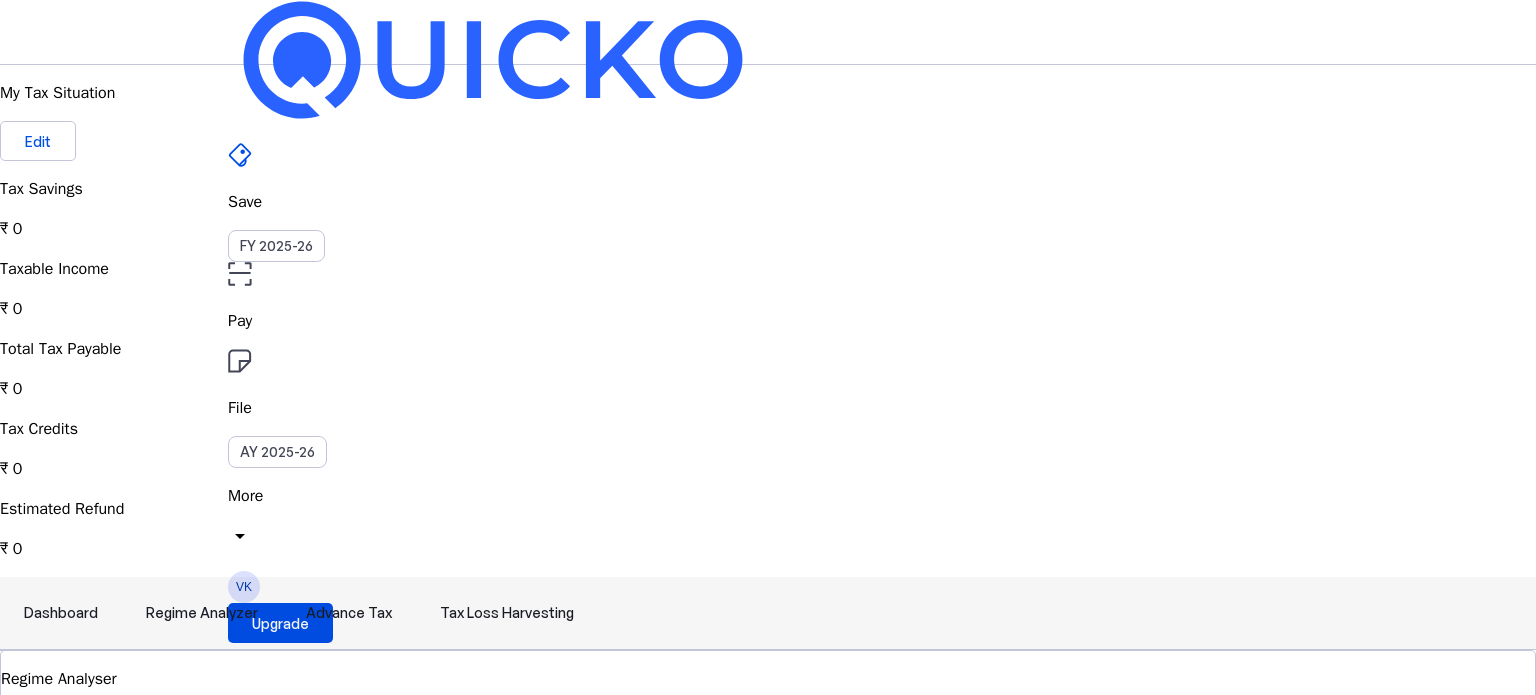 click on "Dashboard" at bounding box center [61, 613] 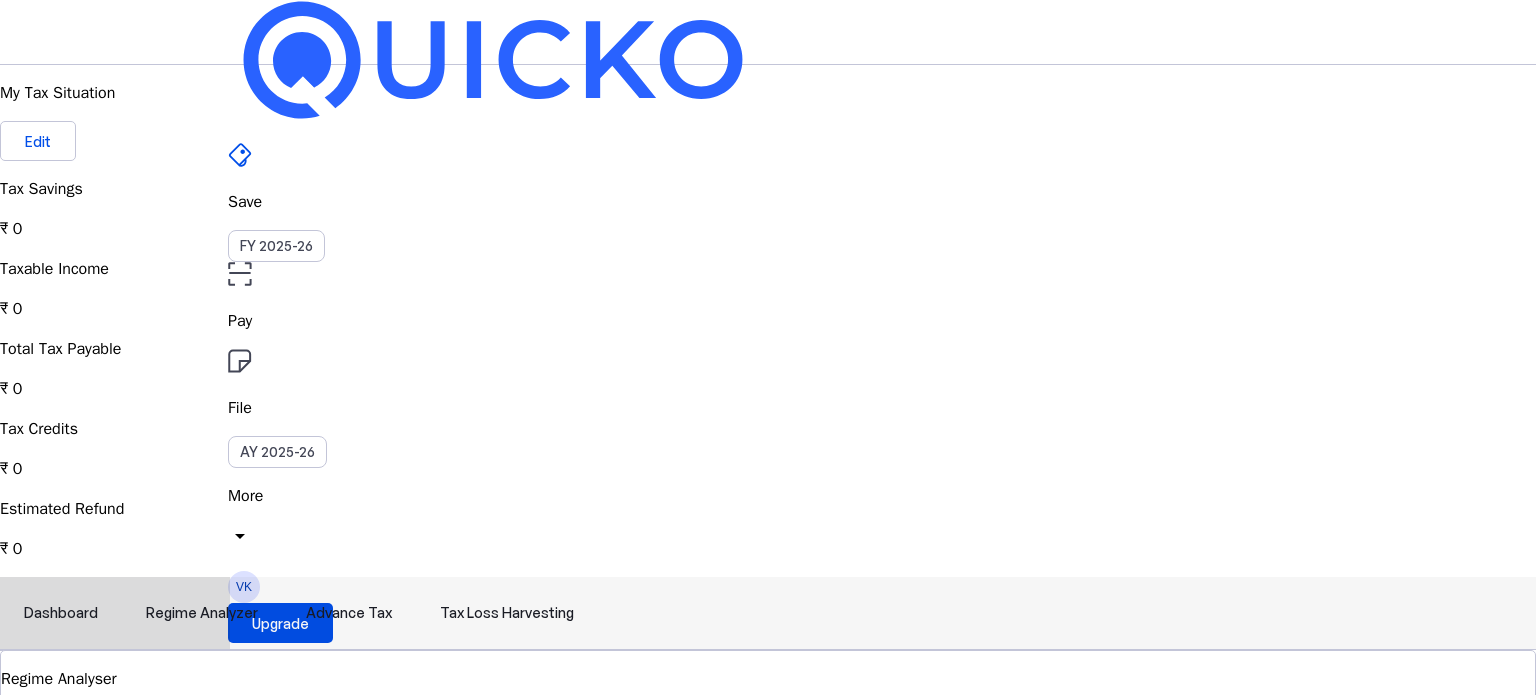 click on "Advance Tax" at bounding box center [349, 613] 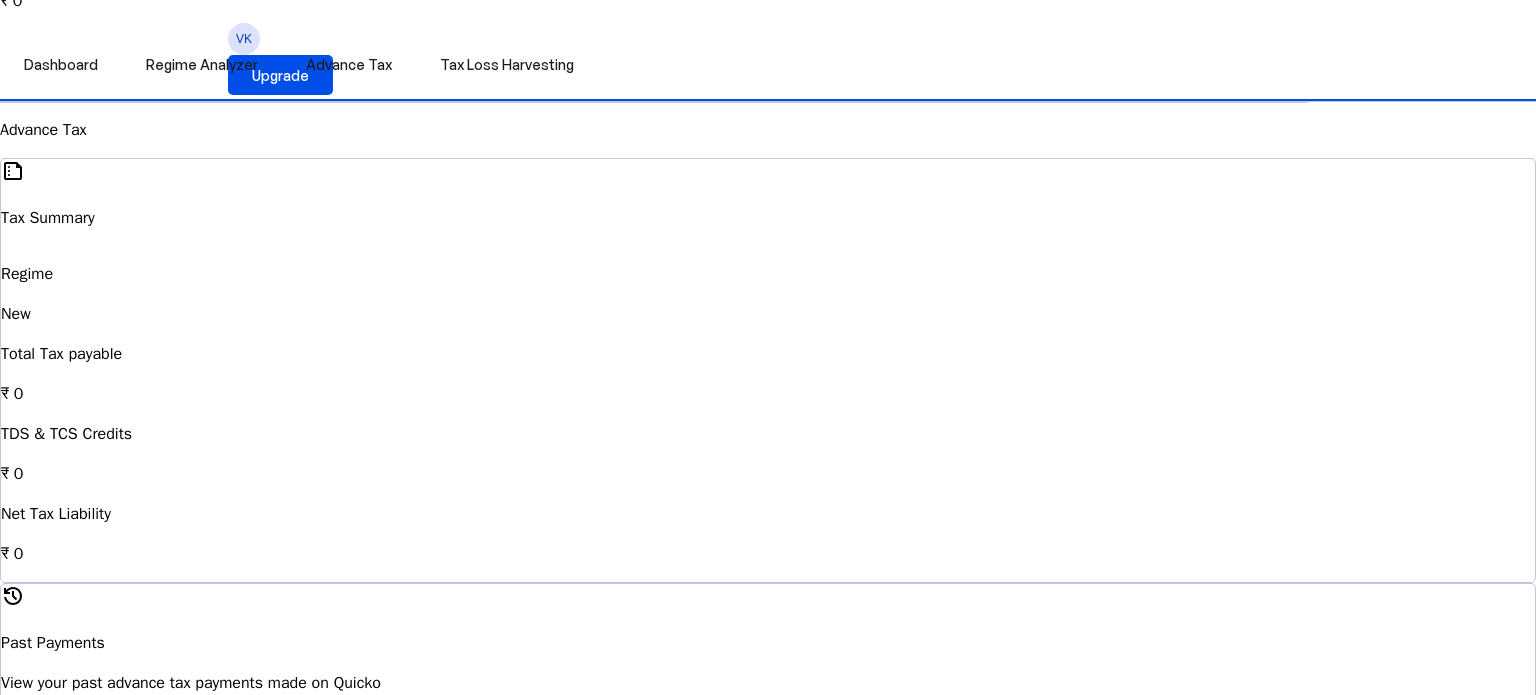 scroll, scrollTop: 349, scrollLeft: 0, axis: vertical 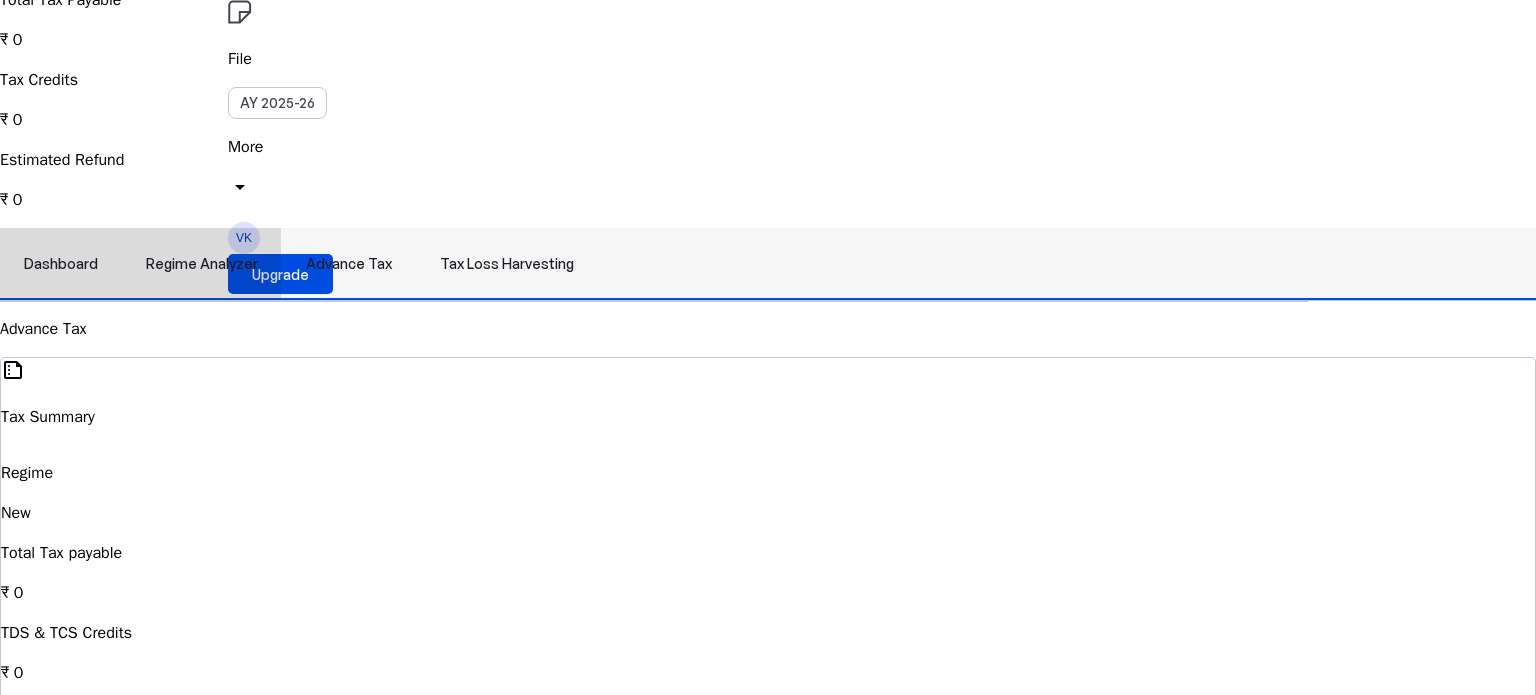 click on "Tax Loss Harvesting" at bounding box center (507, 264) 